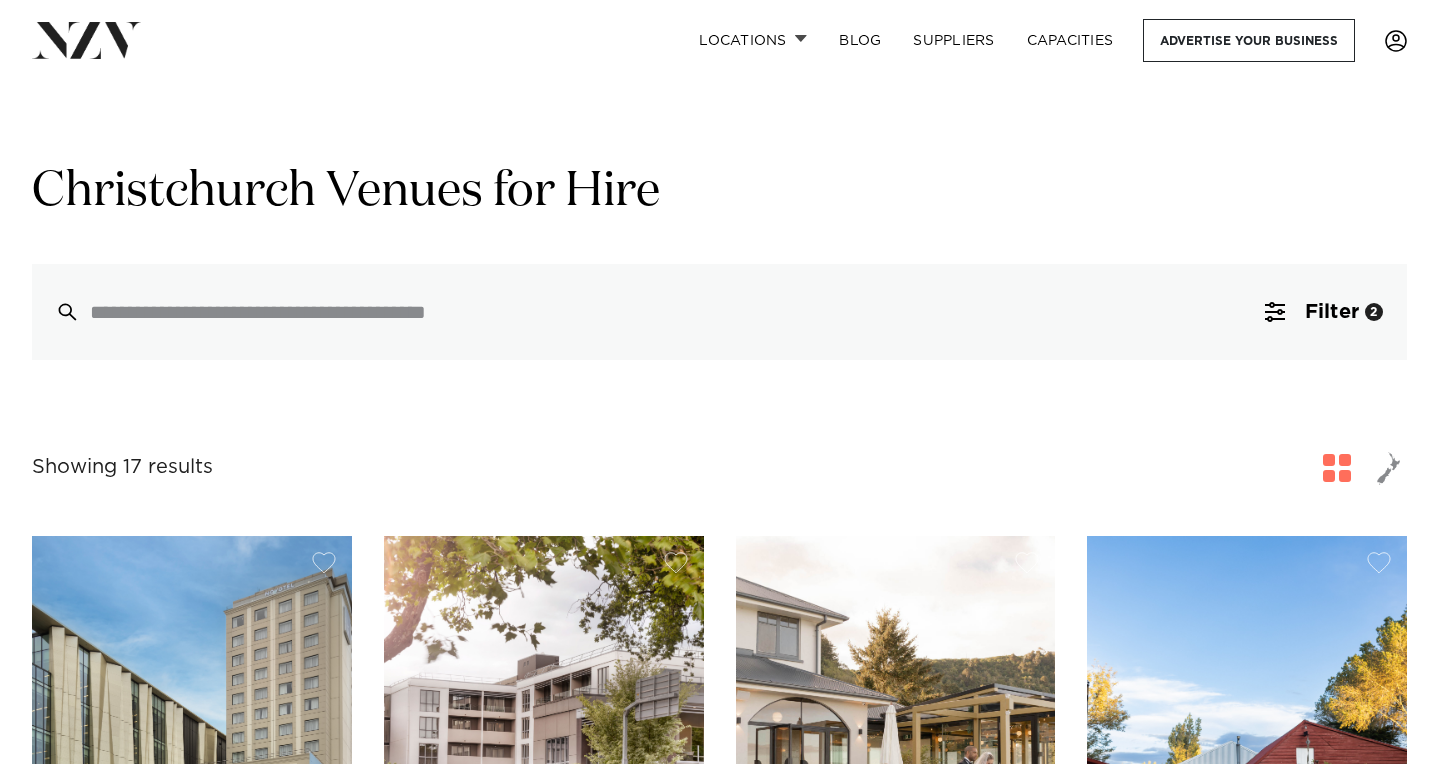 scroll, scrollTop: 0, scrollLeft: 0, axis: both 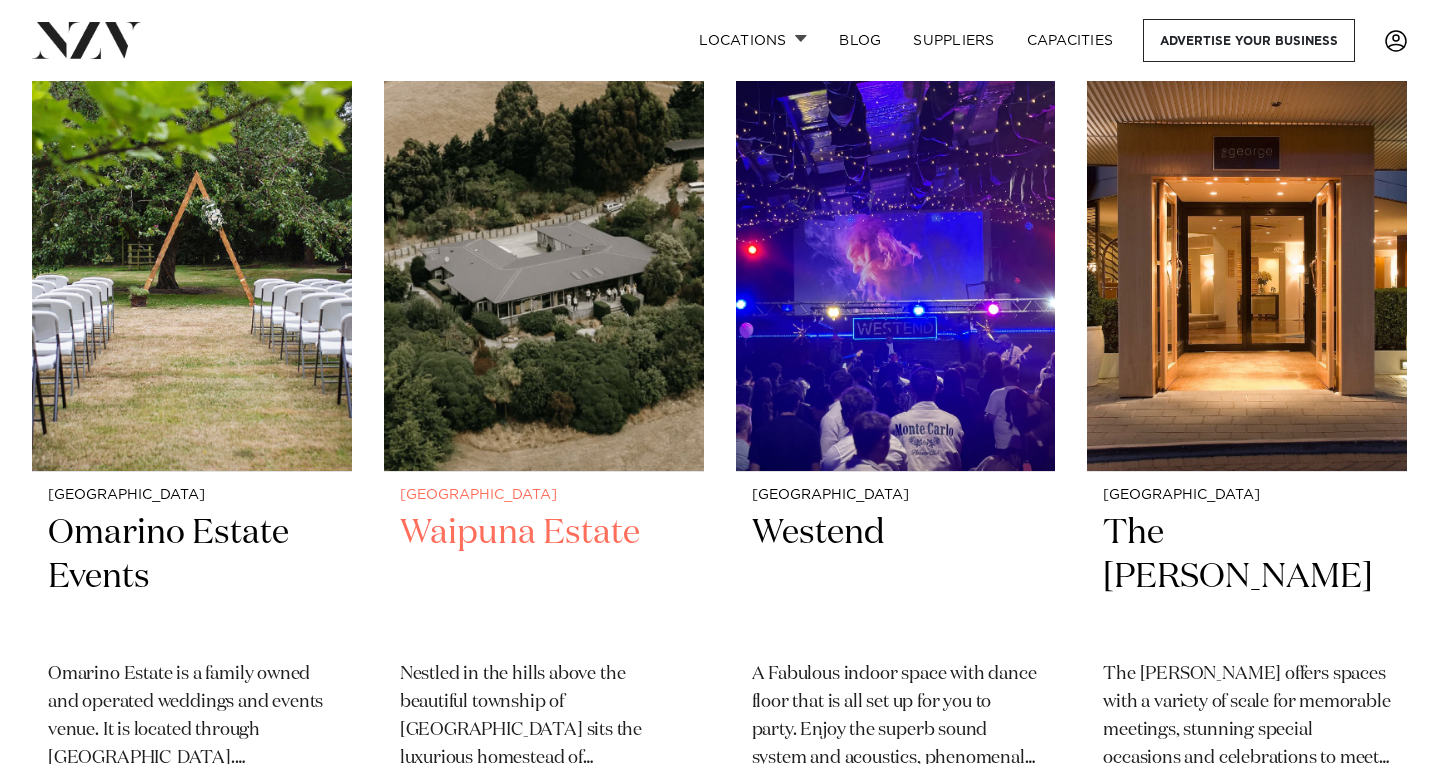click on "Waipuna Estate" at bounding box center (544, 578) 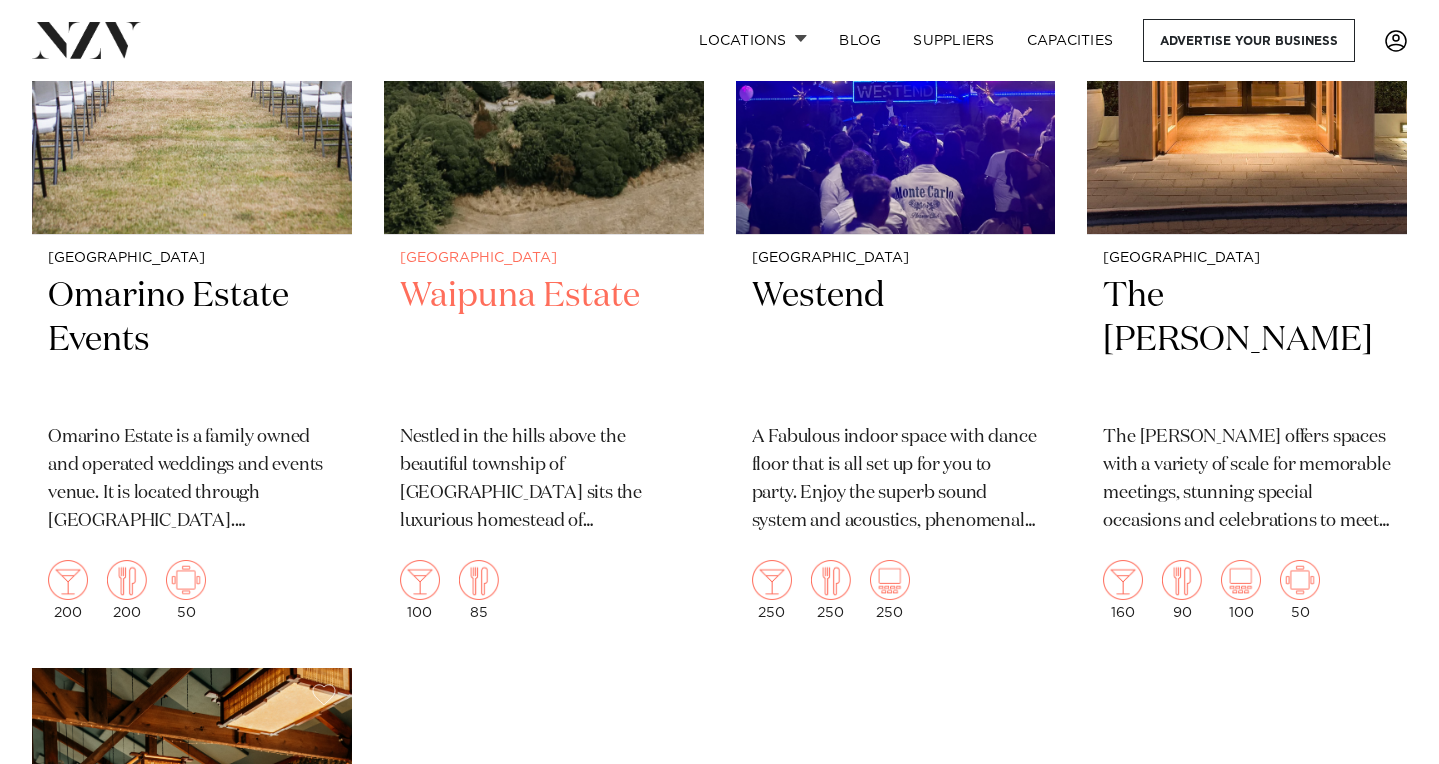 scroll, scrollTop: 3320, scrollLeft: 0, axis: vertical 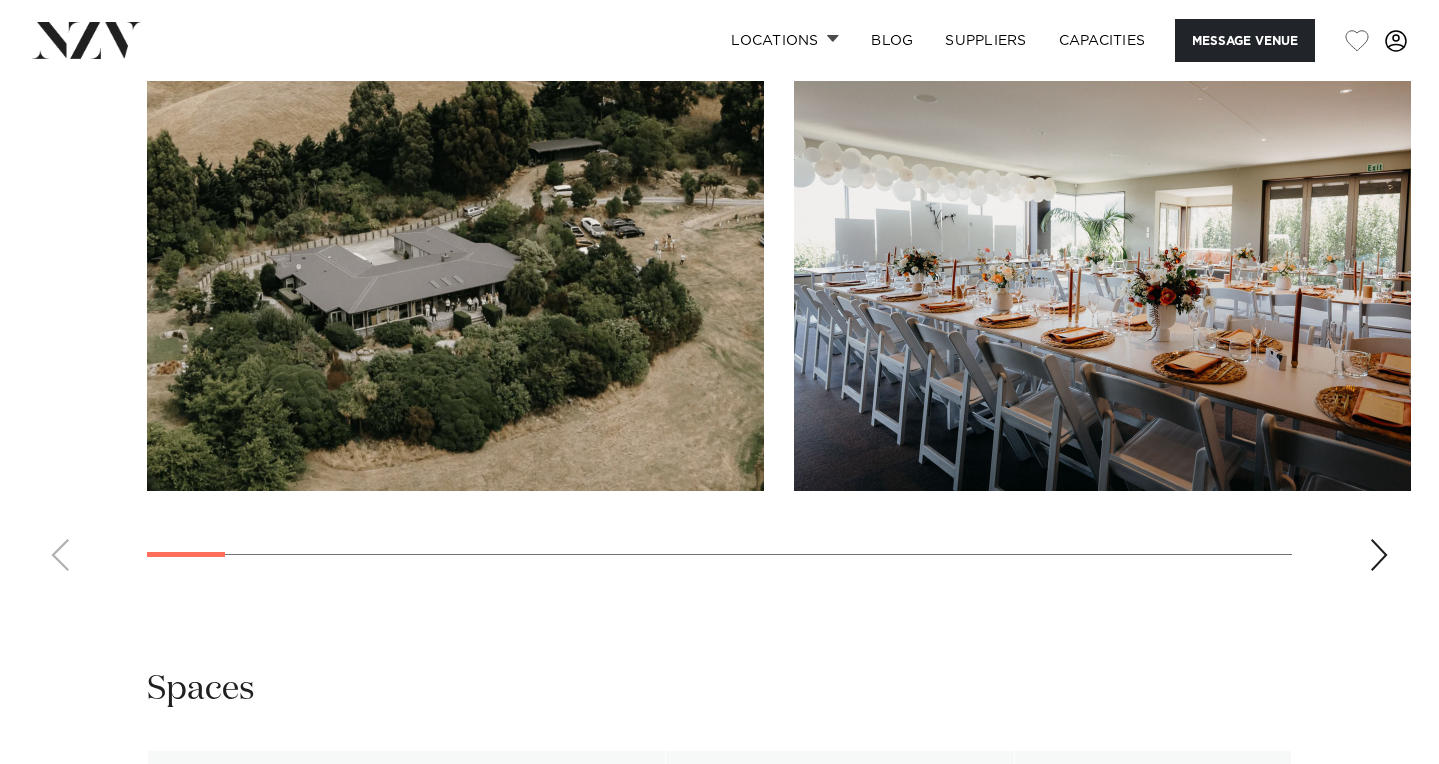 click at bounding box center [1379, 555] 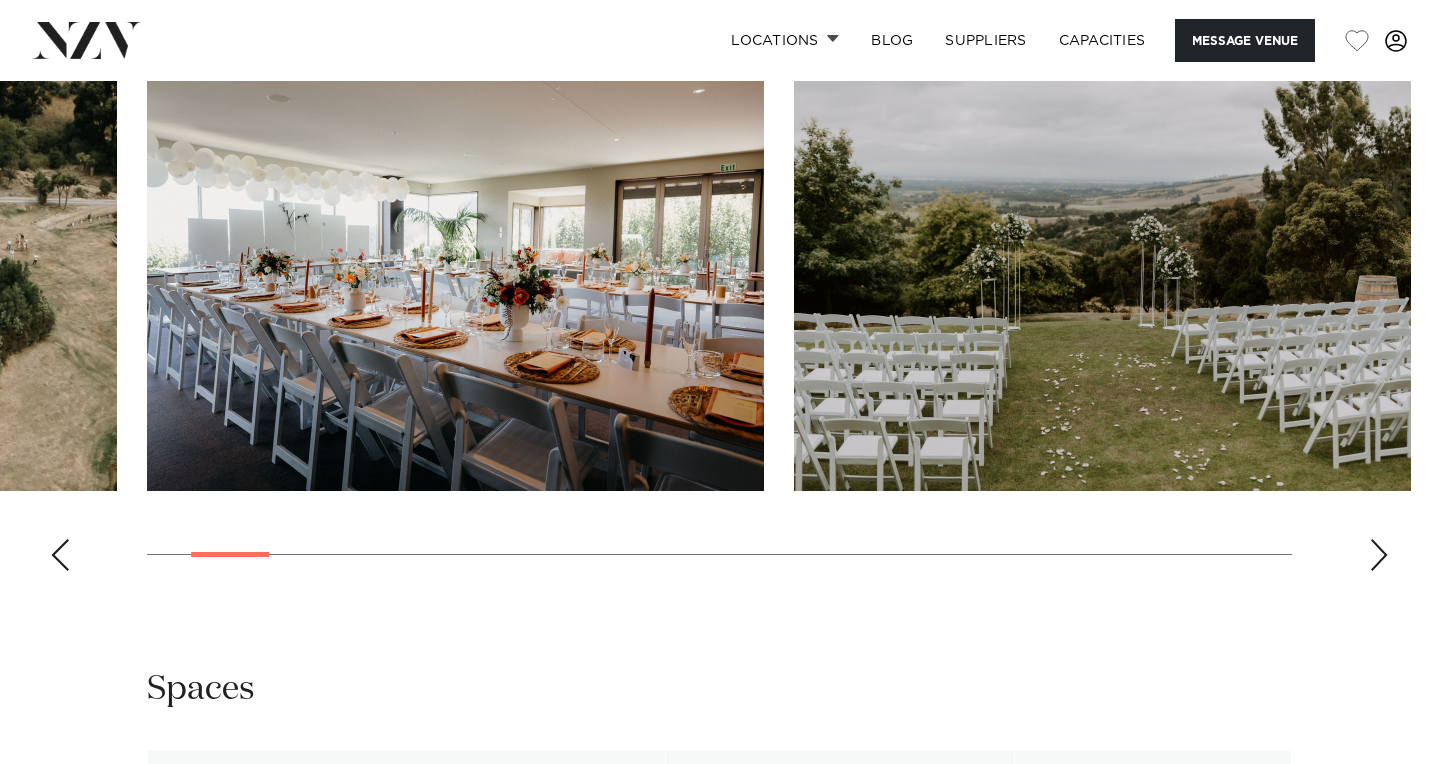 click at bounding box center [1379, 555] 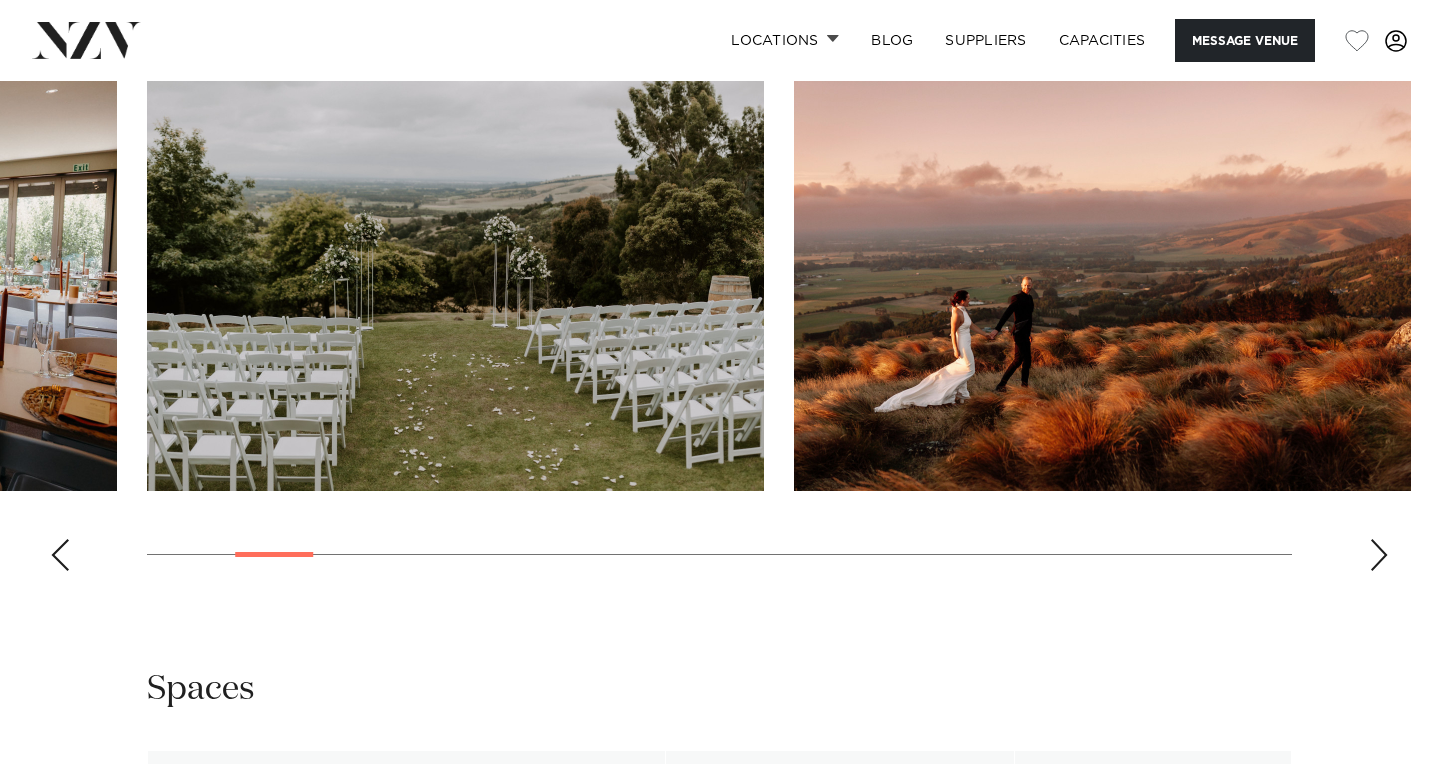 click at bounding box center (1379, 555) 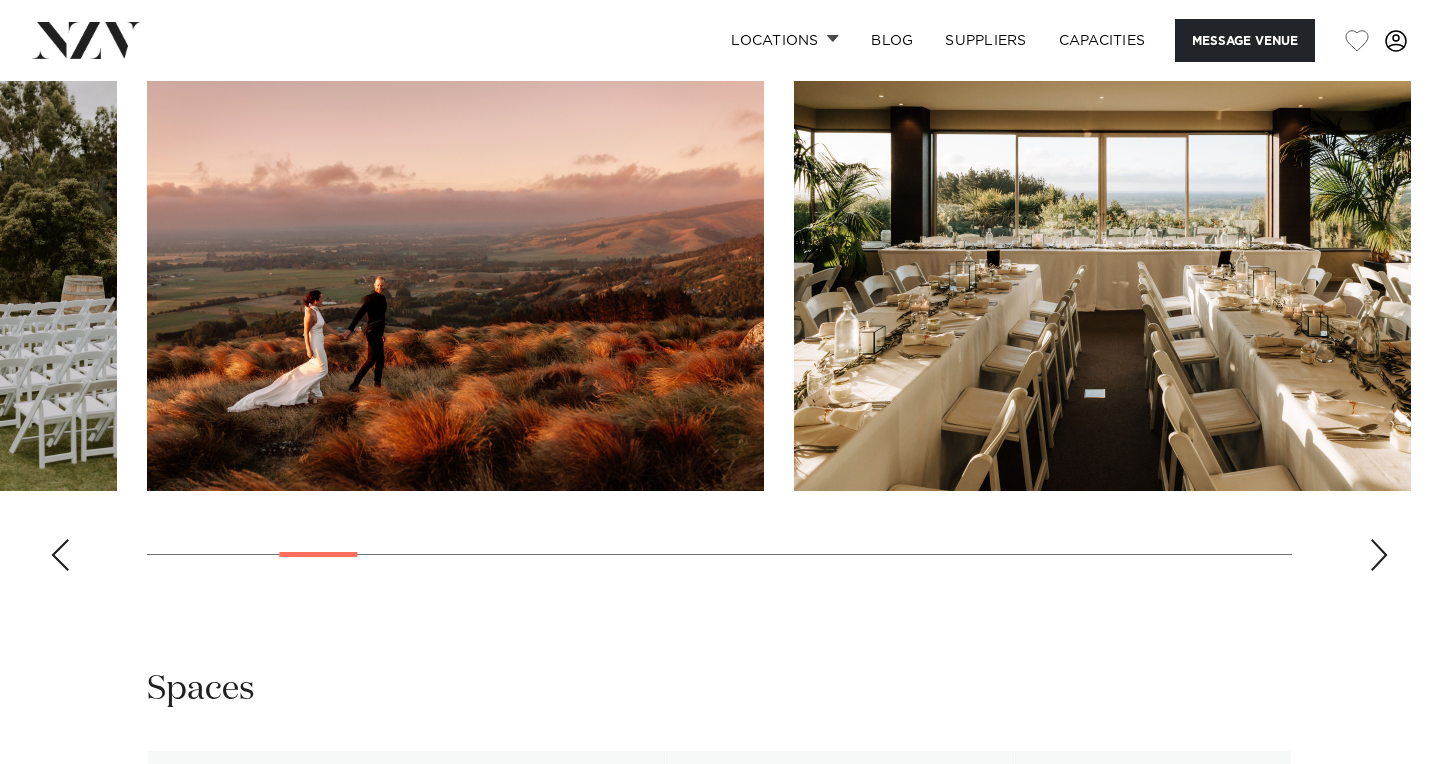 click at bounding box center (1379, 555) 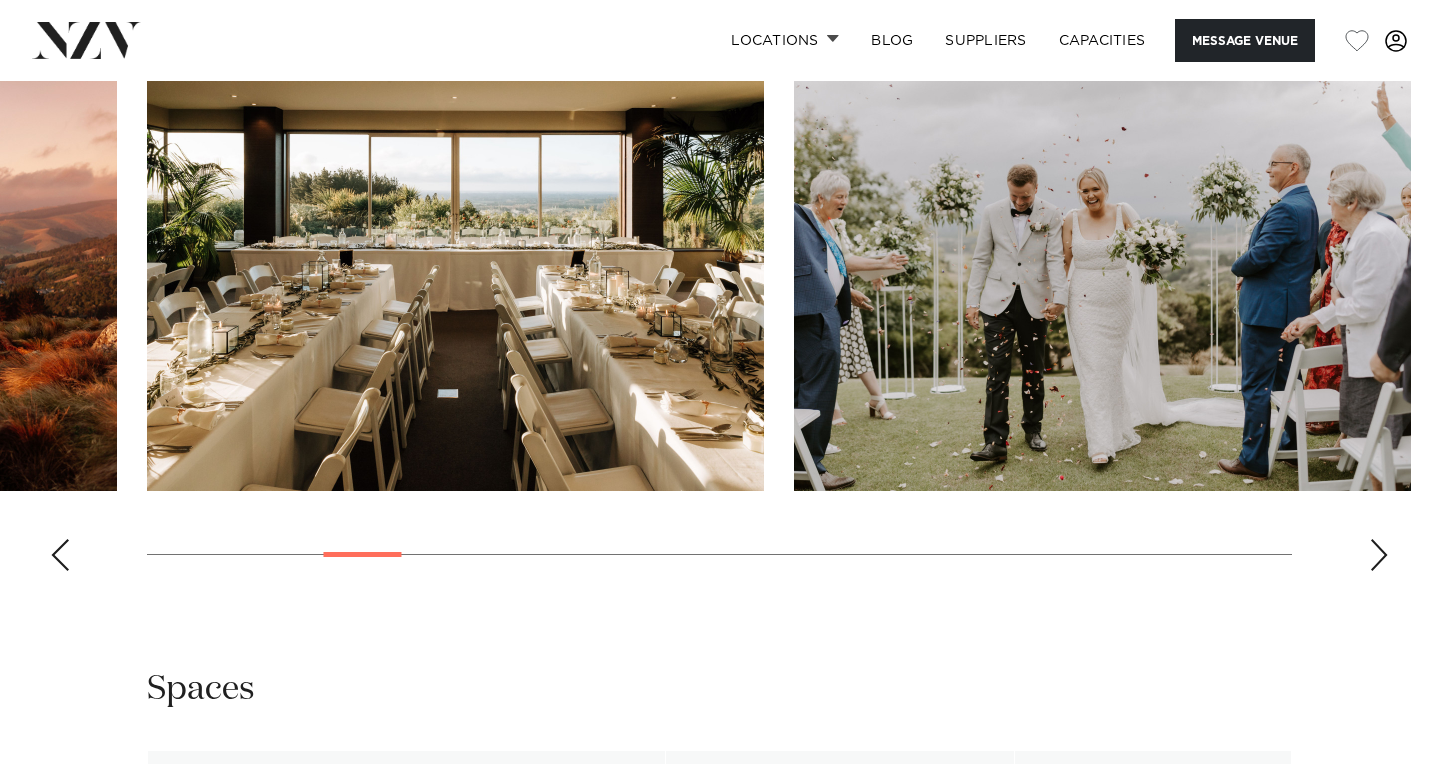 click at bounding box center (1379, 555) 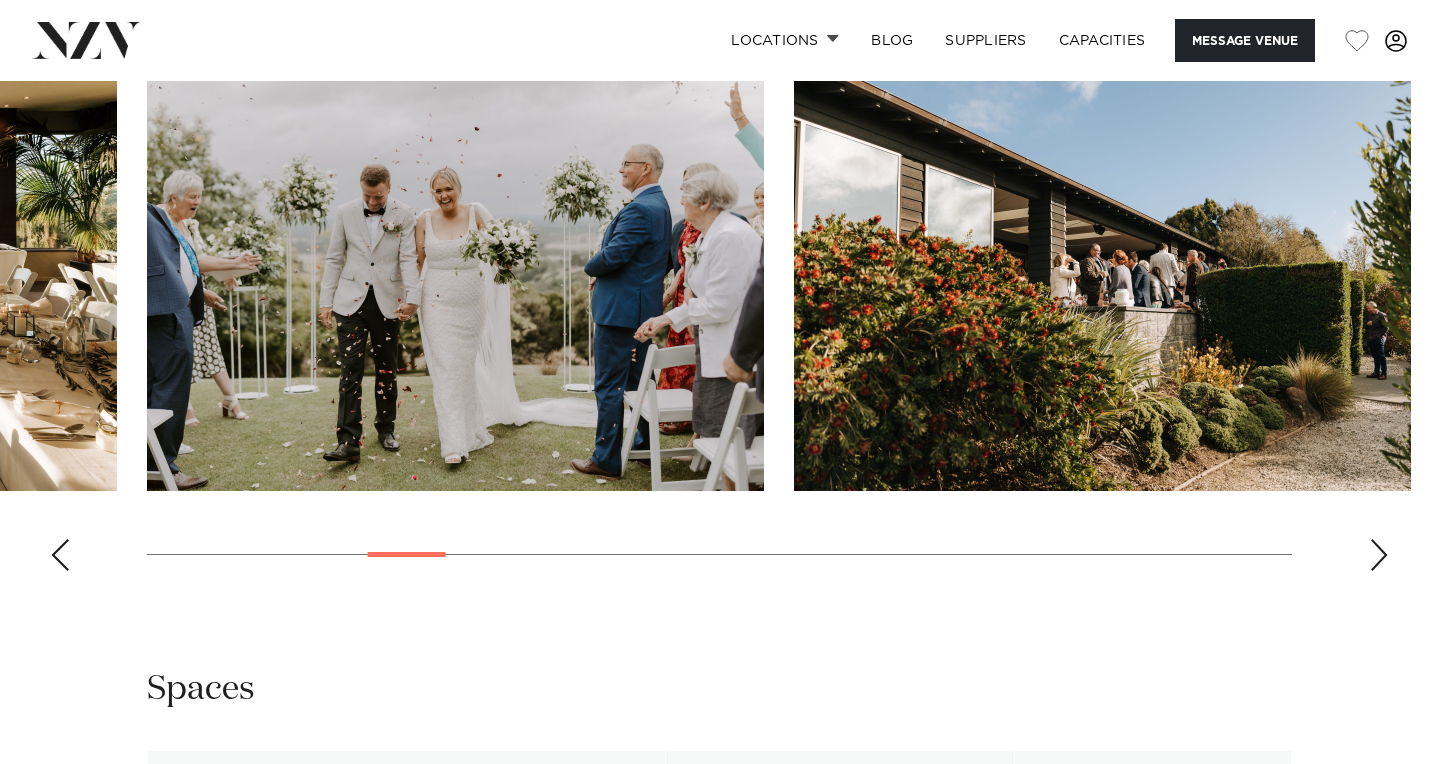 click at bounding box center [1379, 555] 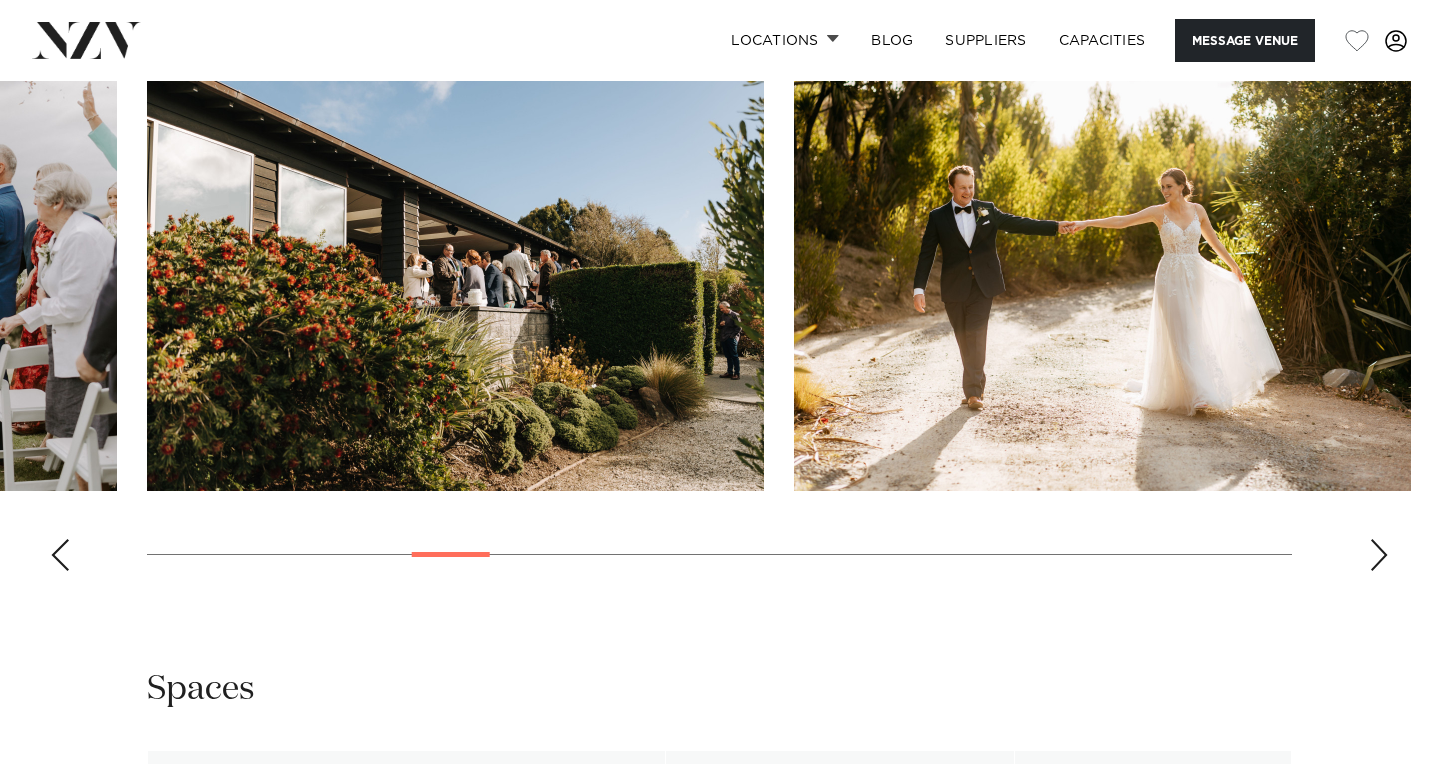 click at bounding box center [1379, 555] 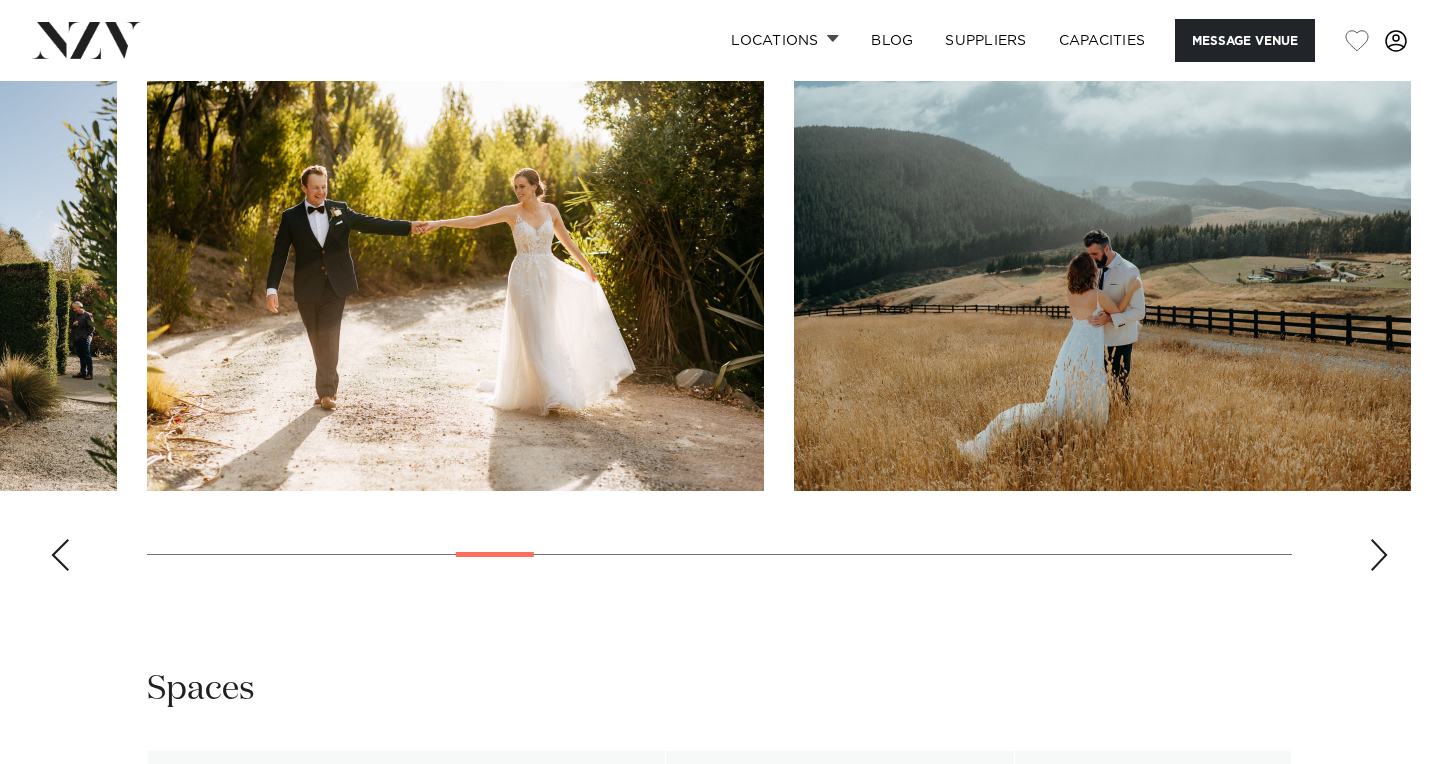 click at bounding box center (1379, 555) 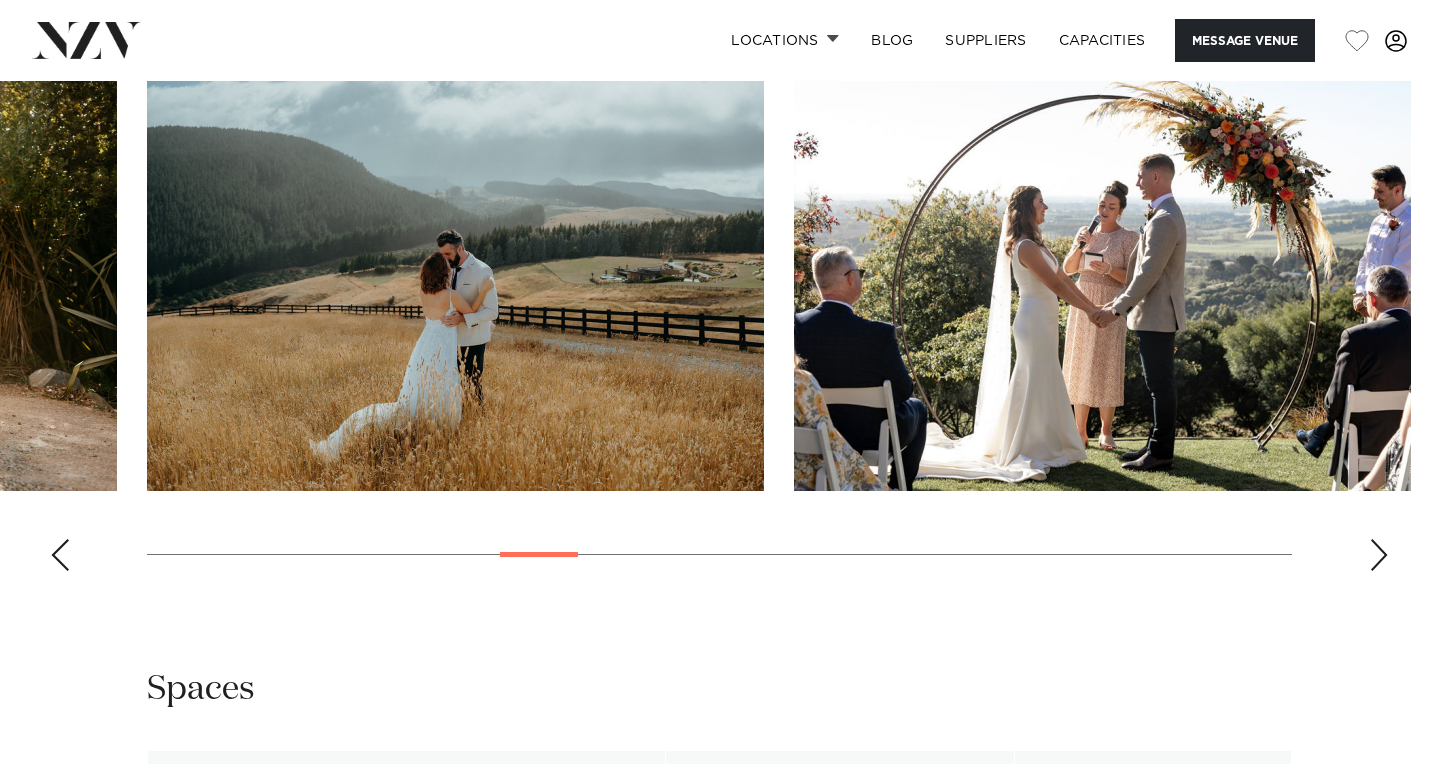 click at bounding box center (1379, 555) 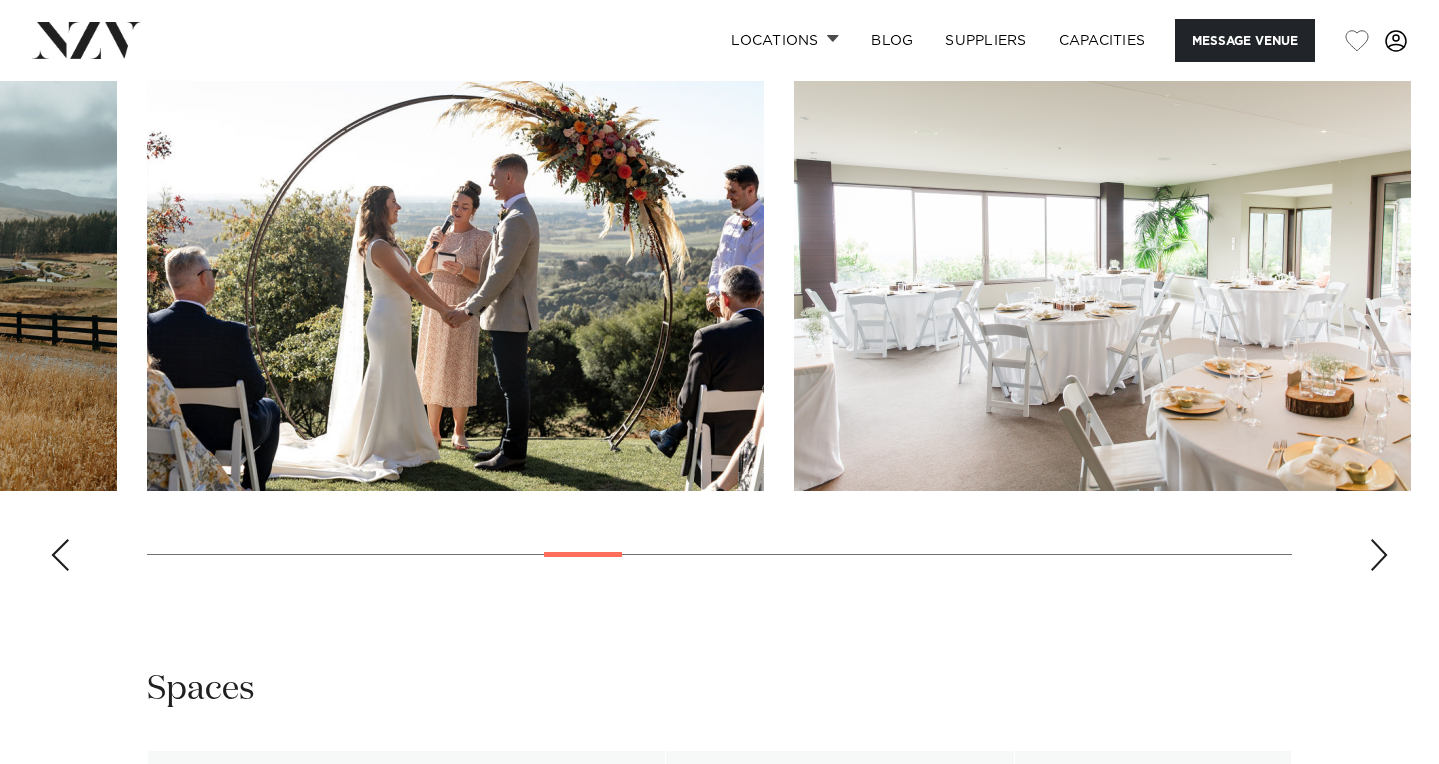 click at bounding box center (1379, 555) 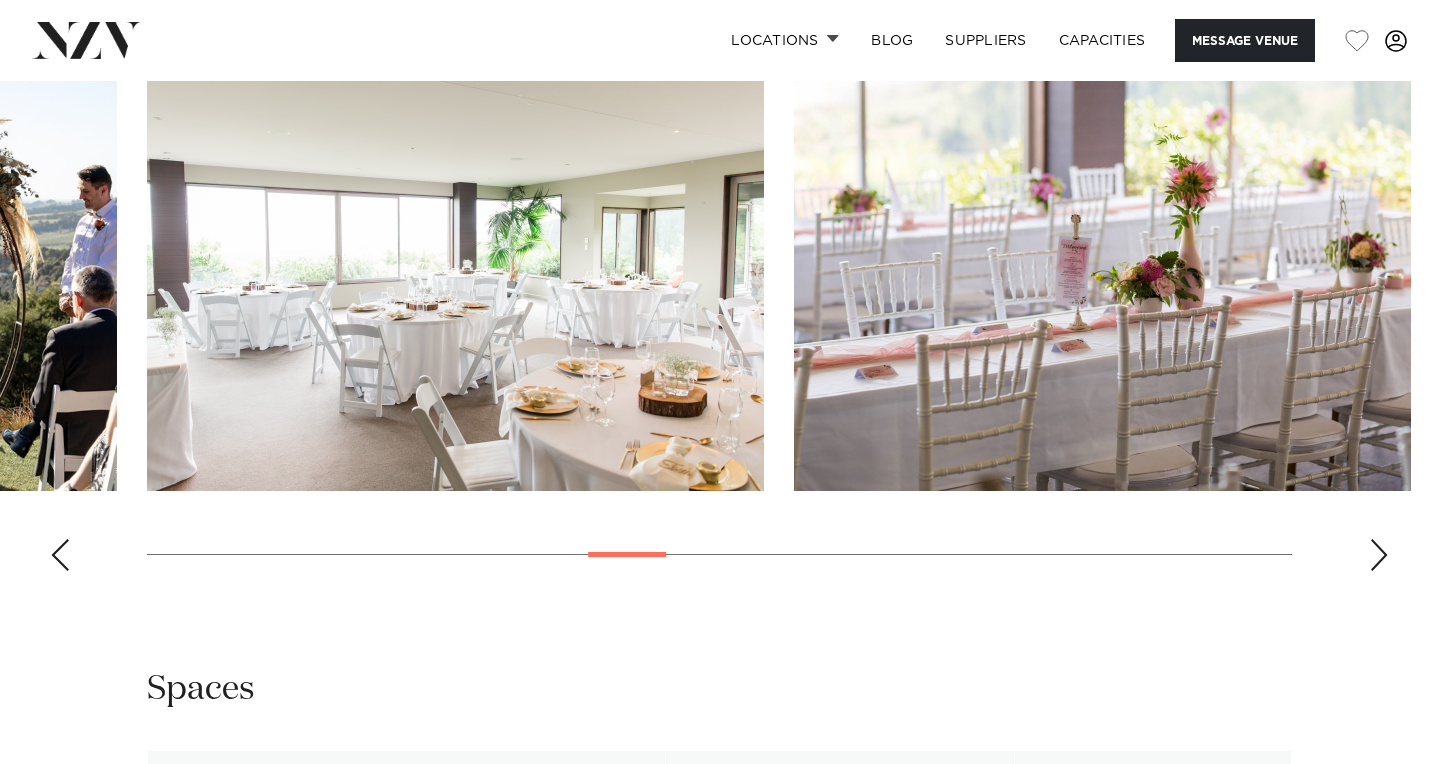 click at bounding box center [1379, 555] 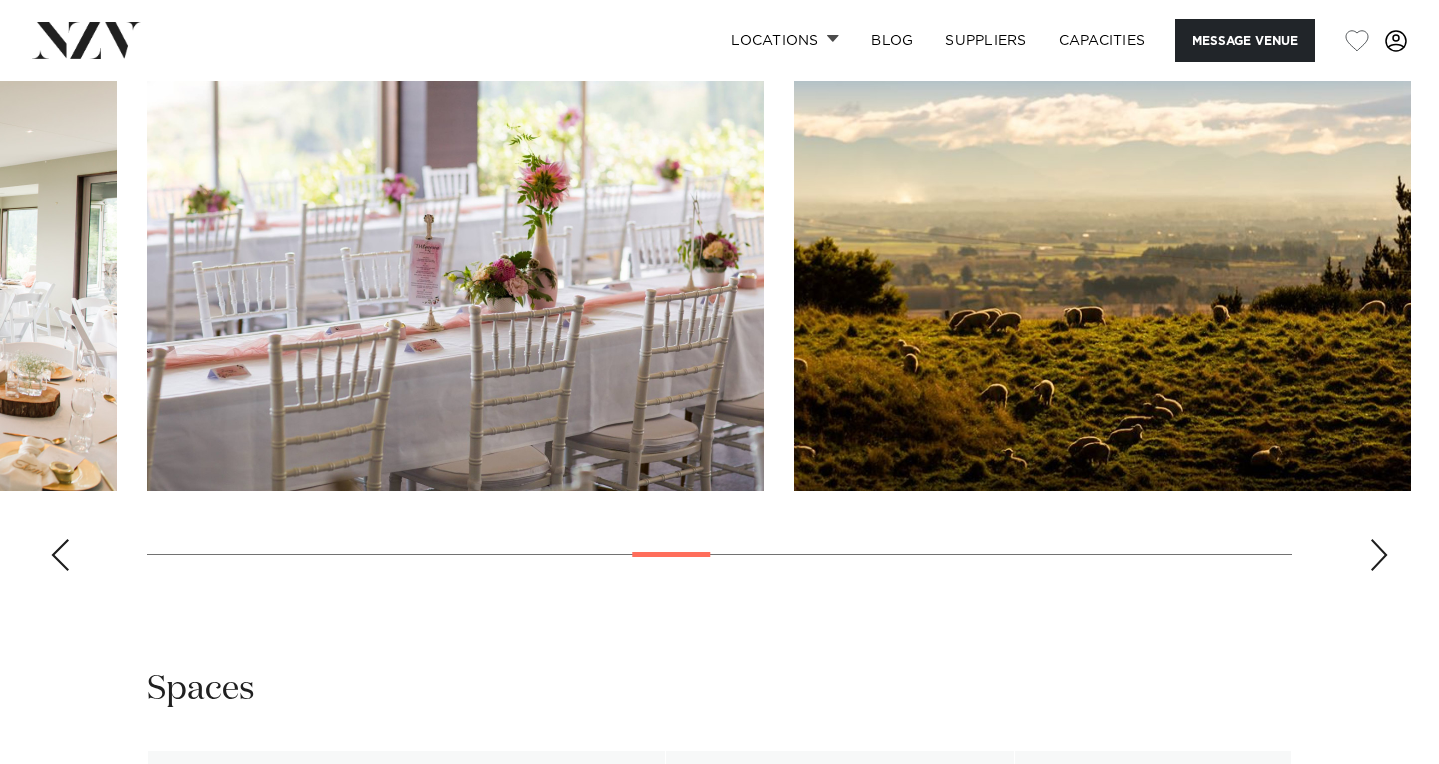 click at bounding box center (1379, 555) 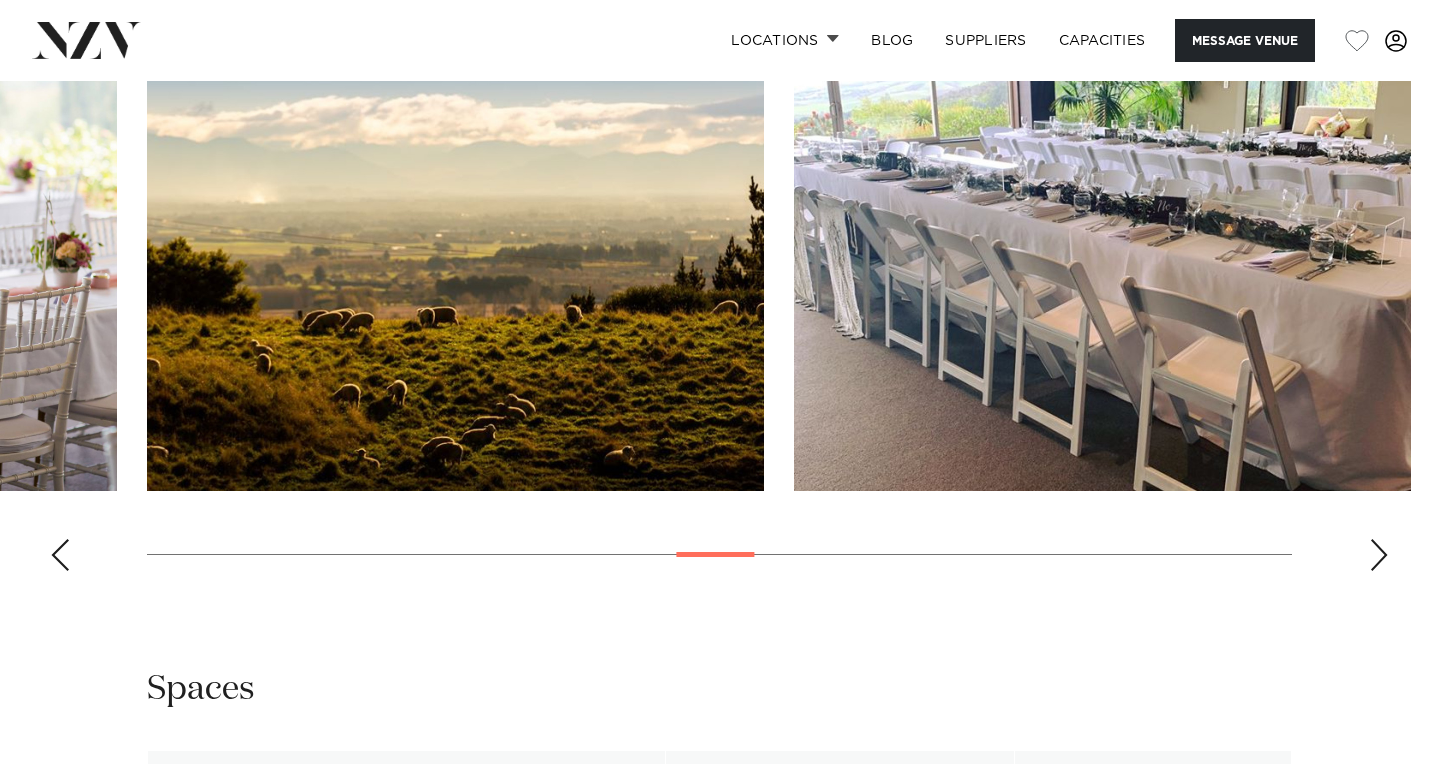 click at bounding box center [1379, 555] 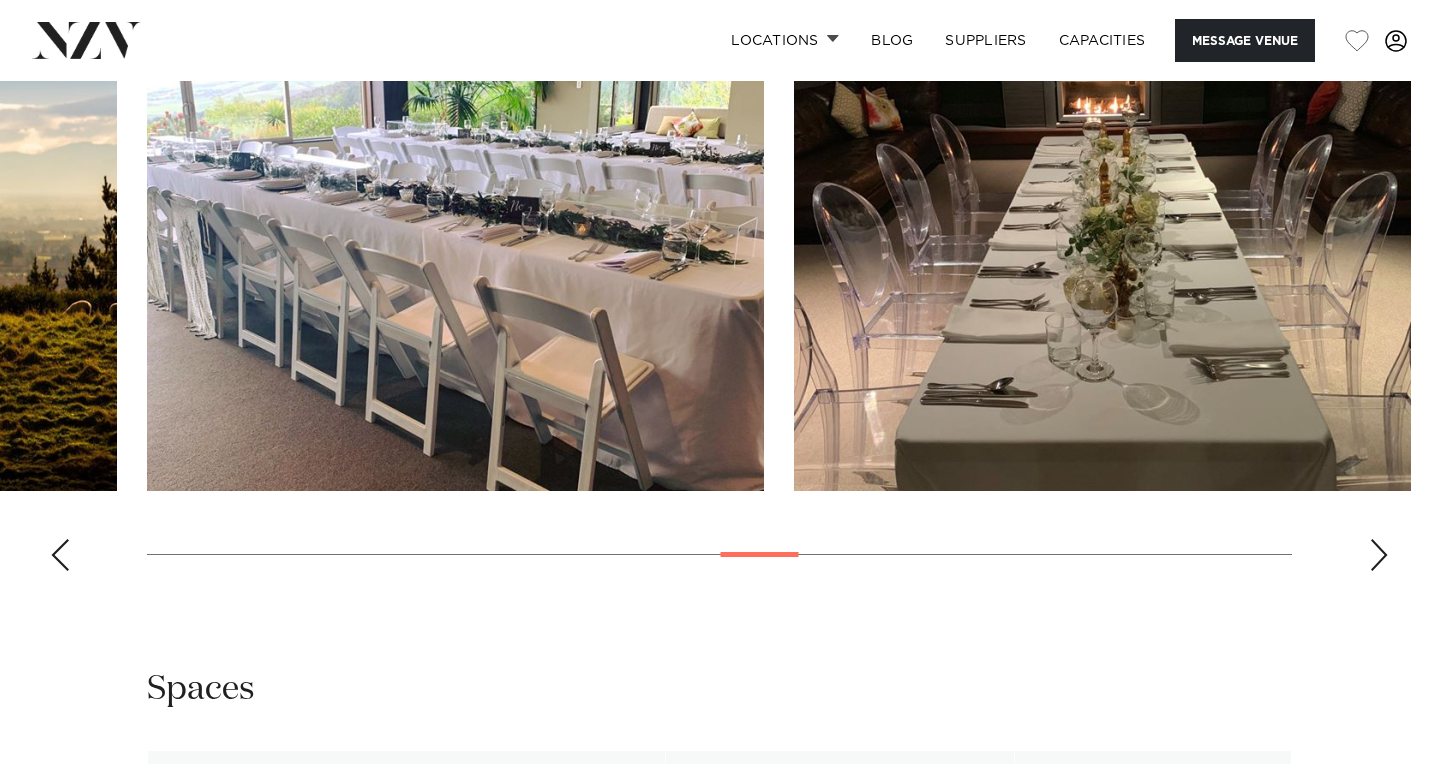 click at bounding box center (1379, 555) 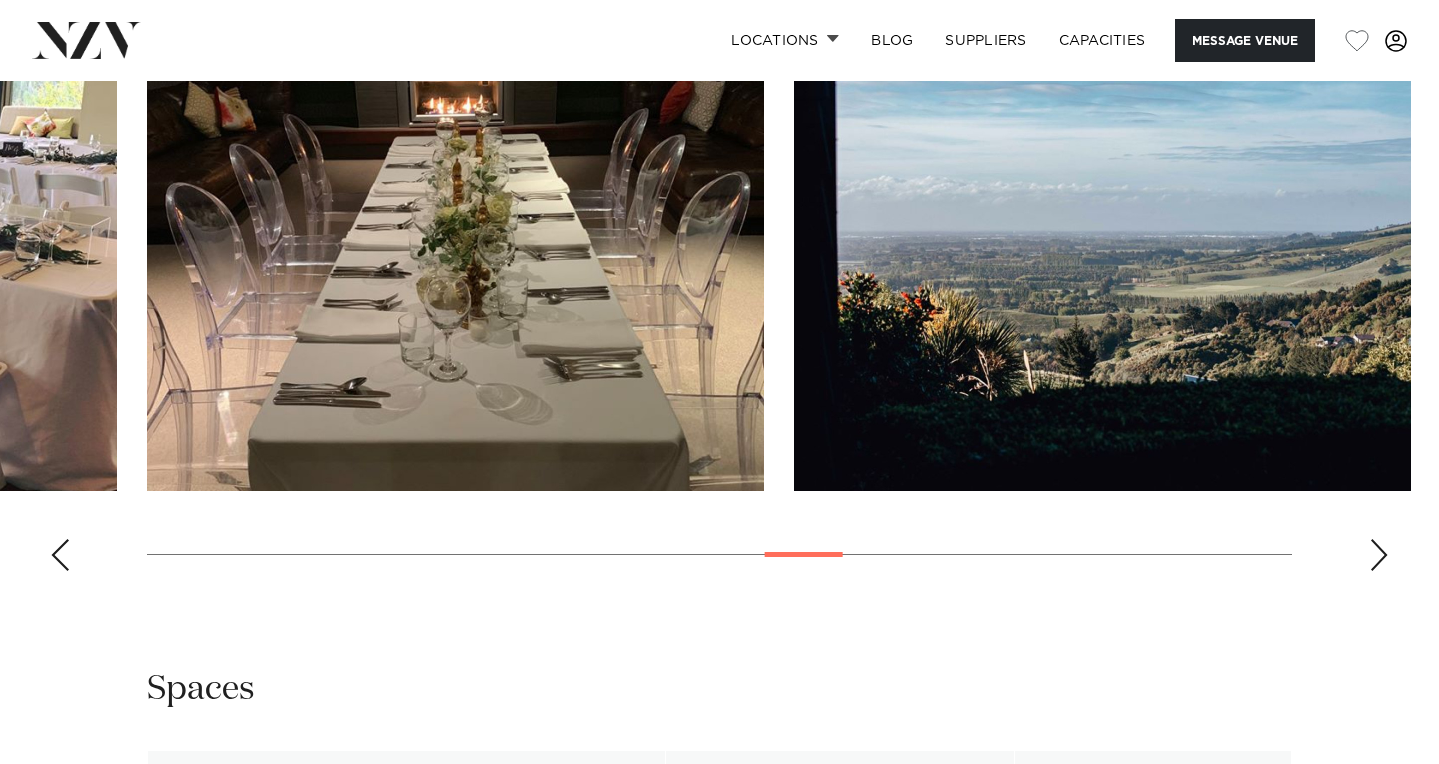 click at bounding box center (1379, 555) 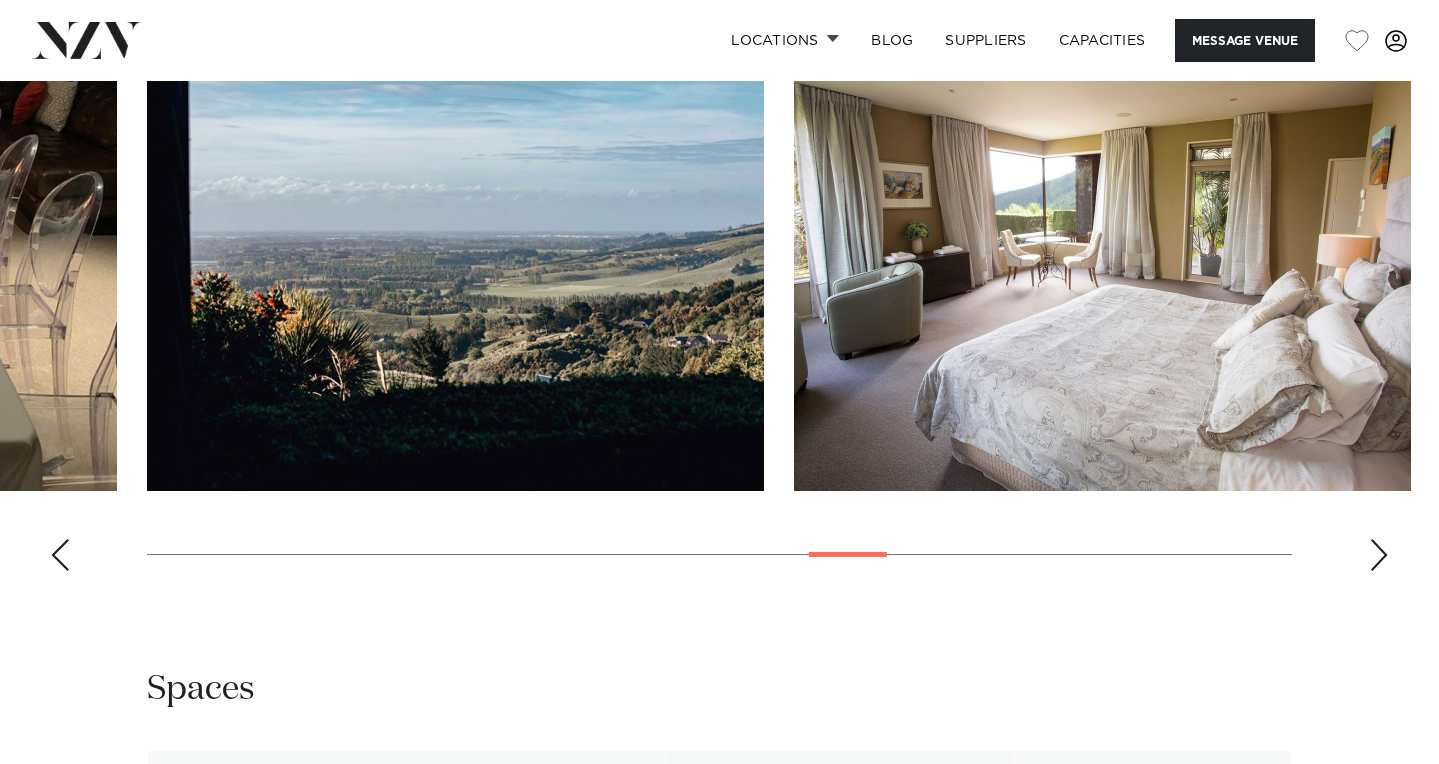 click at bounding box center [1379, 555] 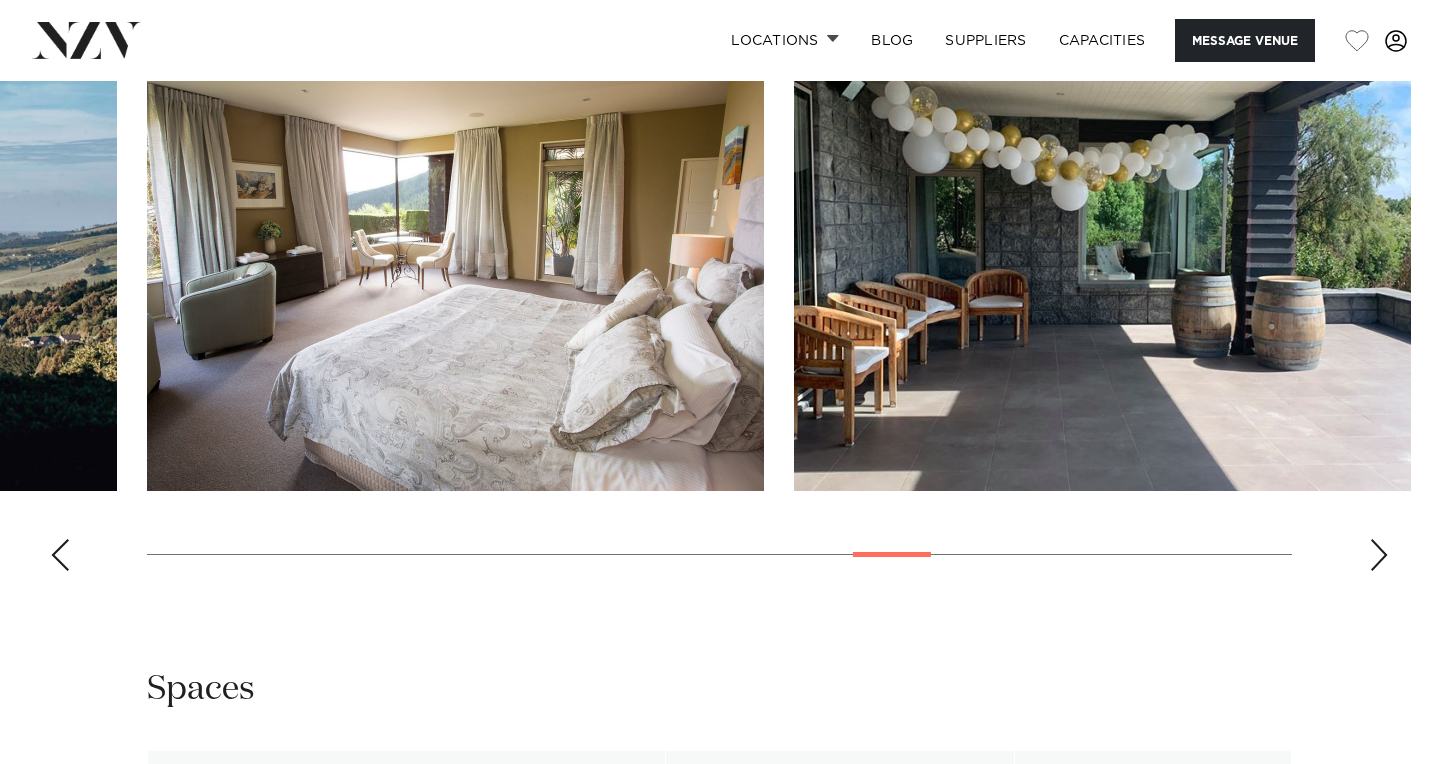 click at bounding box center (1379, 555) 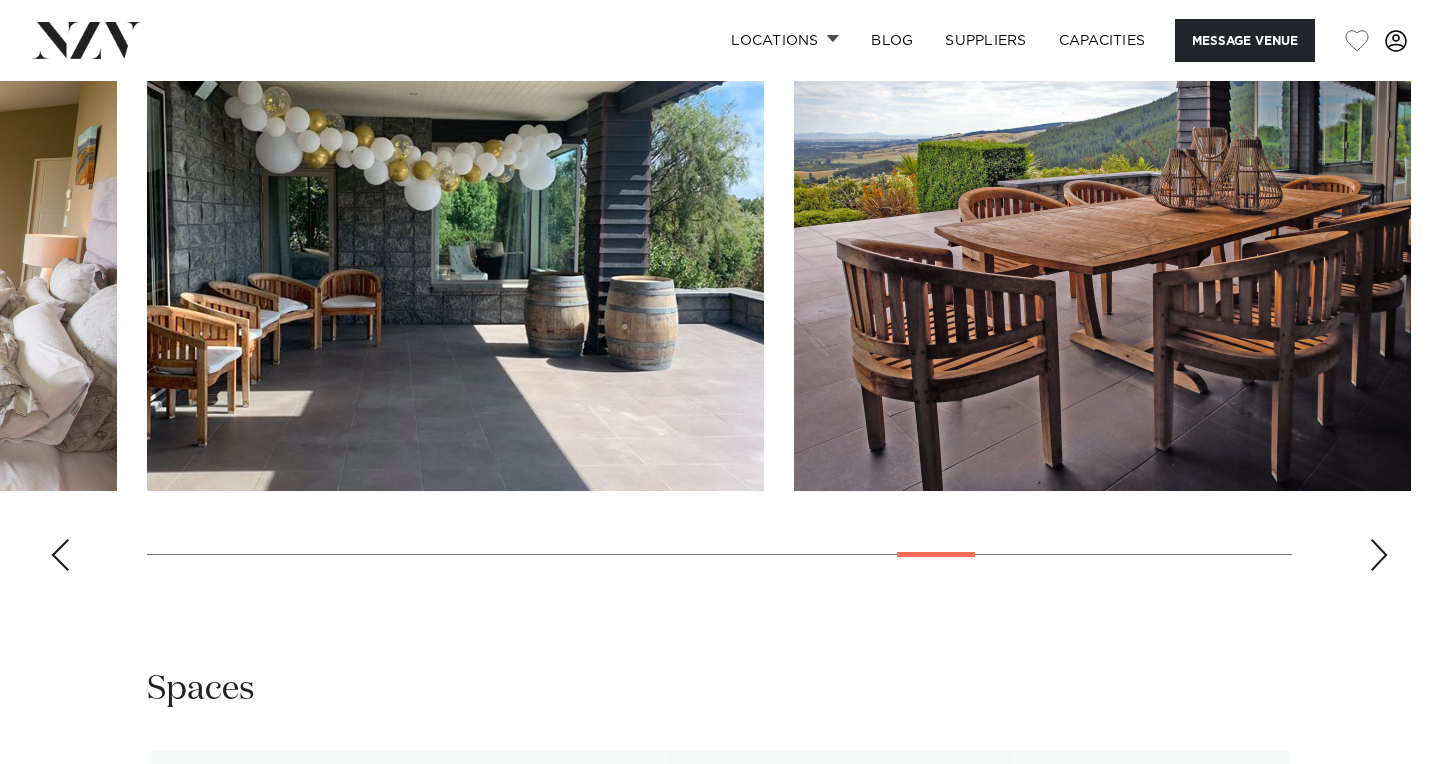 click at bounding box center [1379, 555] 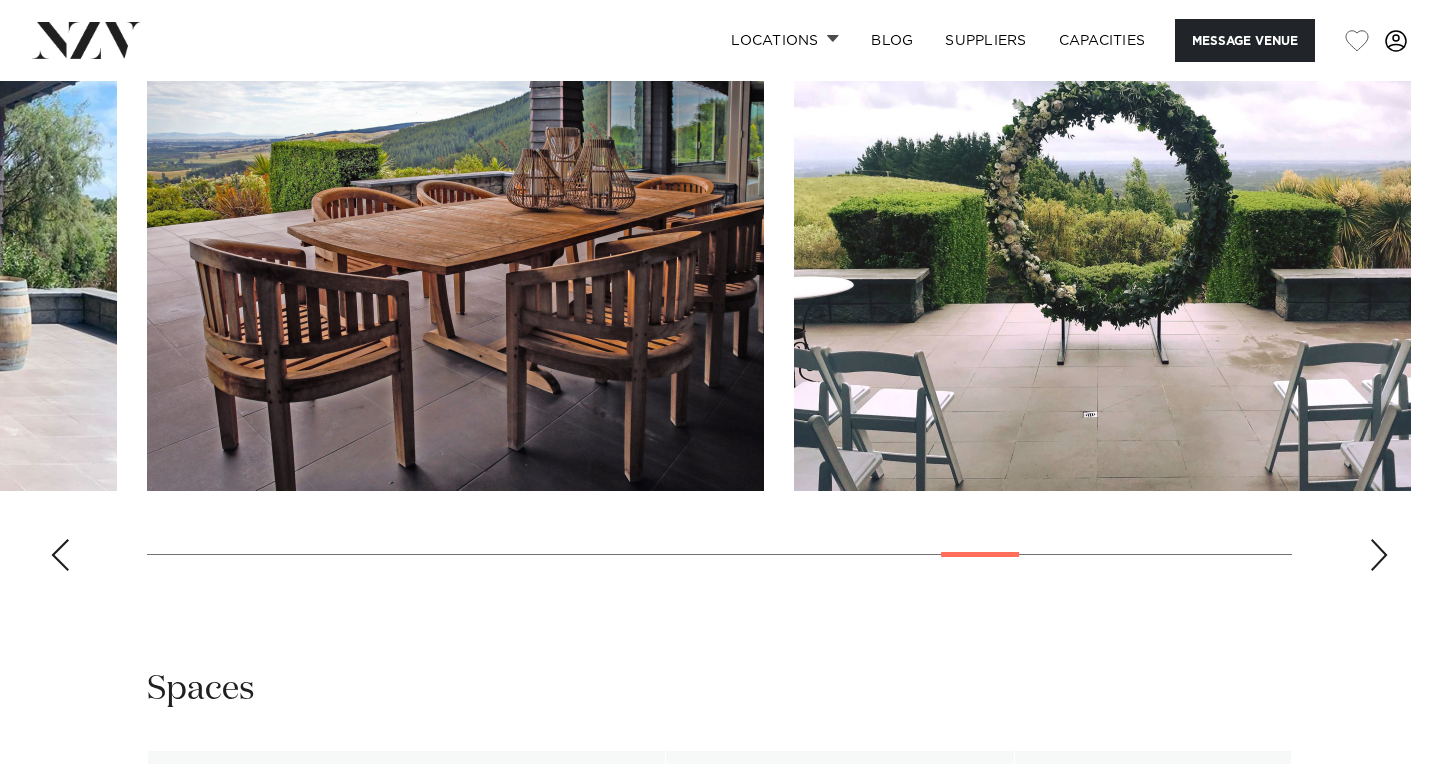 click at bounding box center [1379, 555] 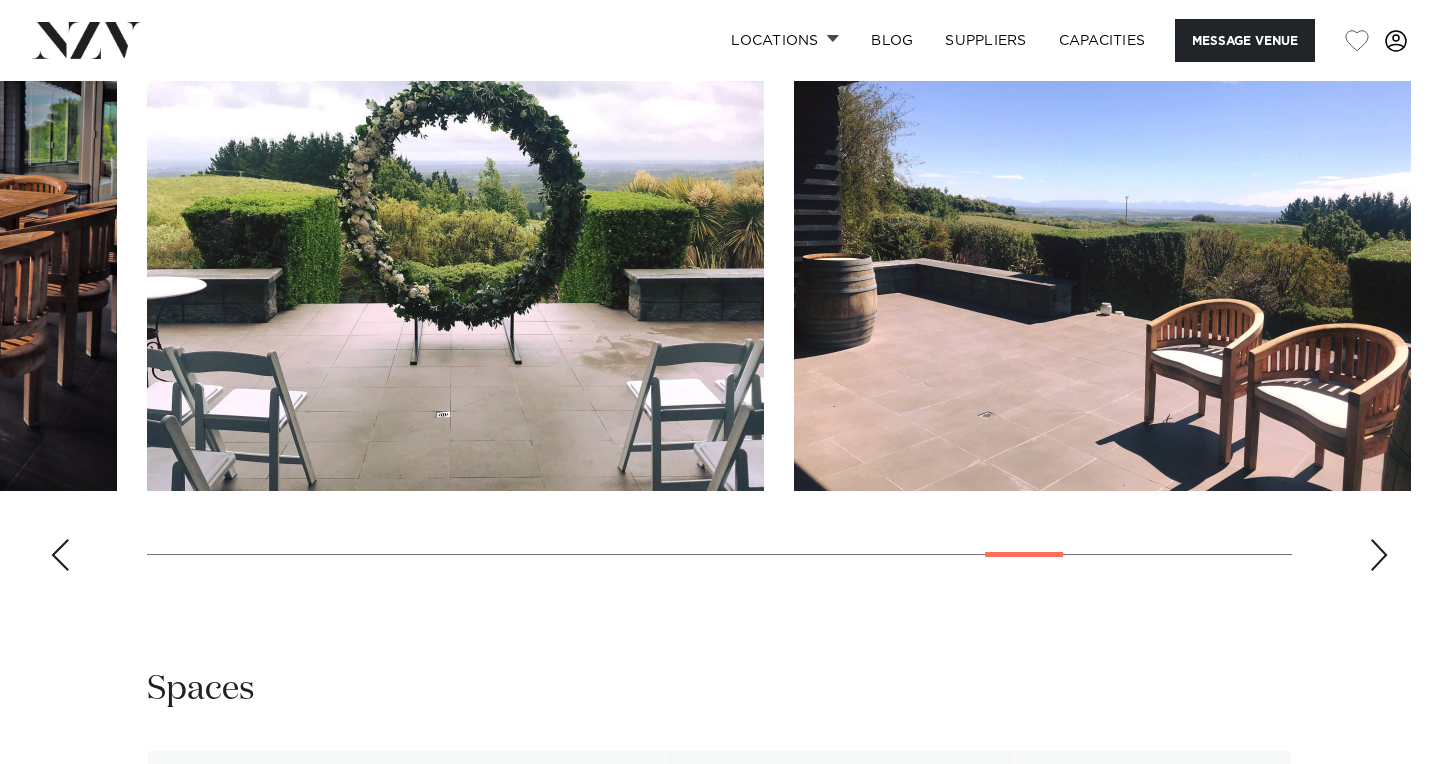 click at bounding box center [1379, 555] 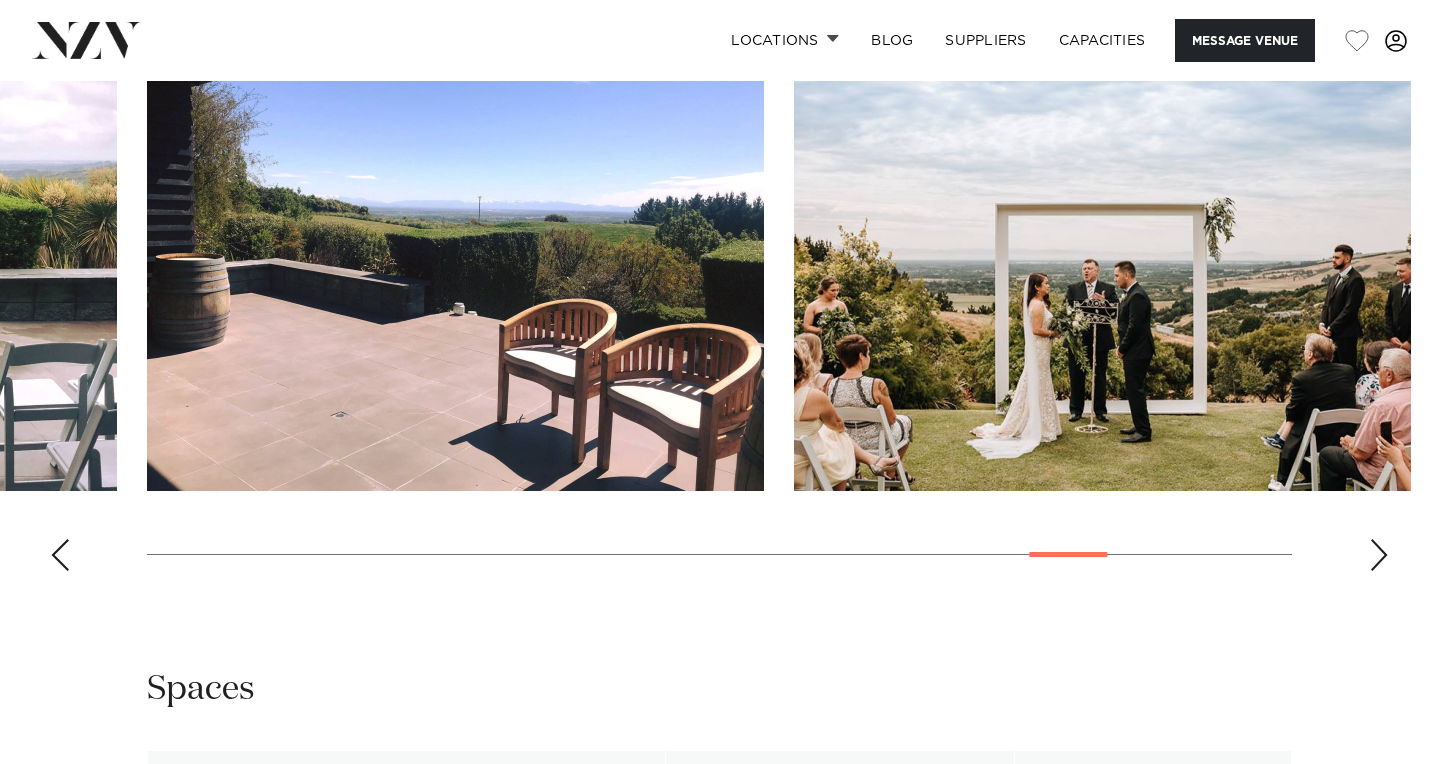 click at bounding box center (1379, 555) 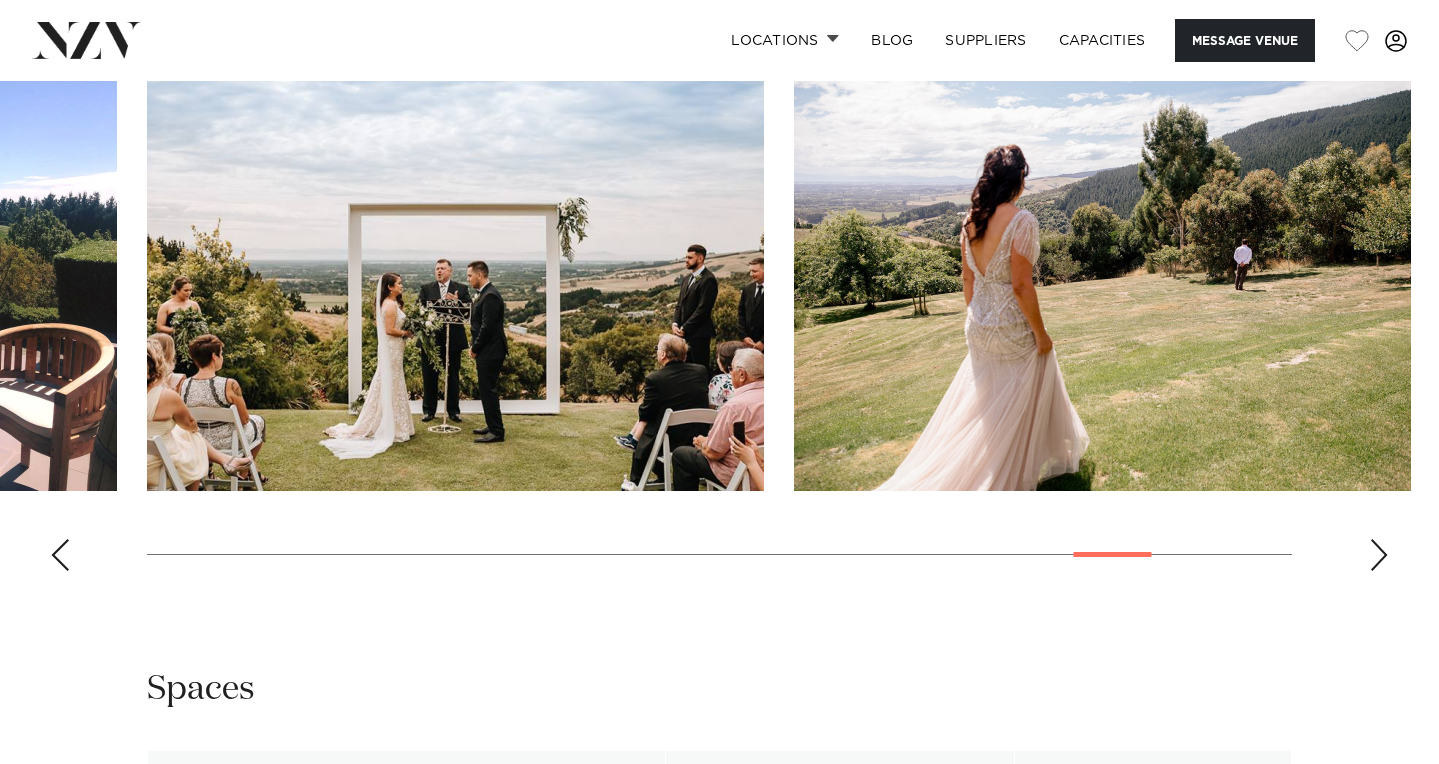 click at bounding box center (1379, 555) 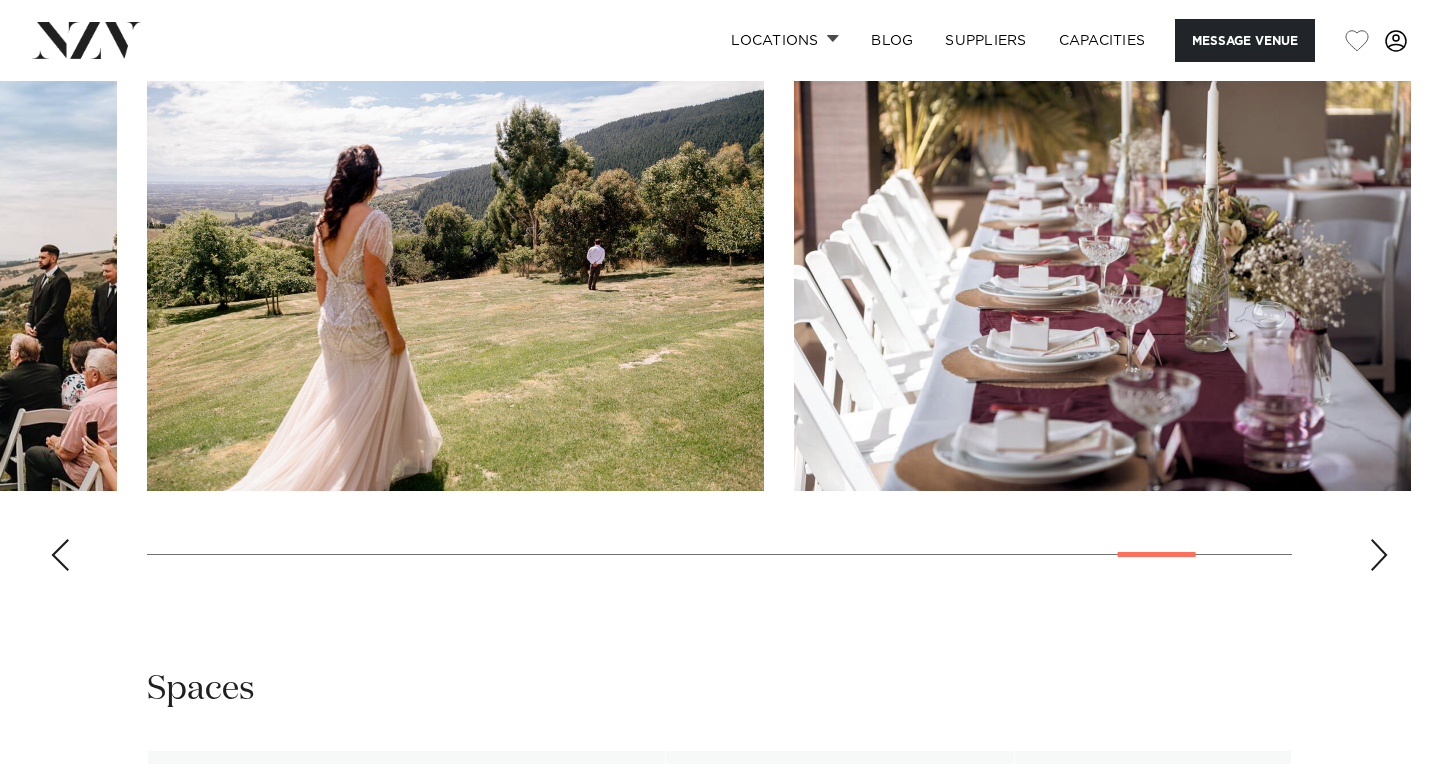 click at bounding box center [1379, 555] 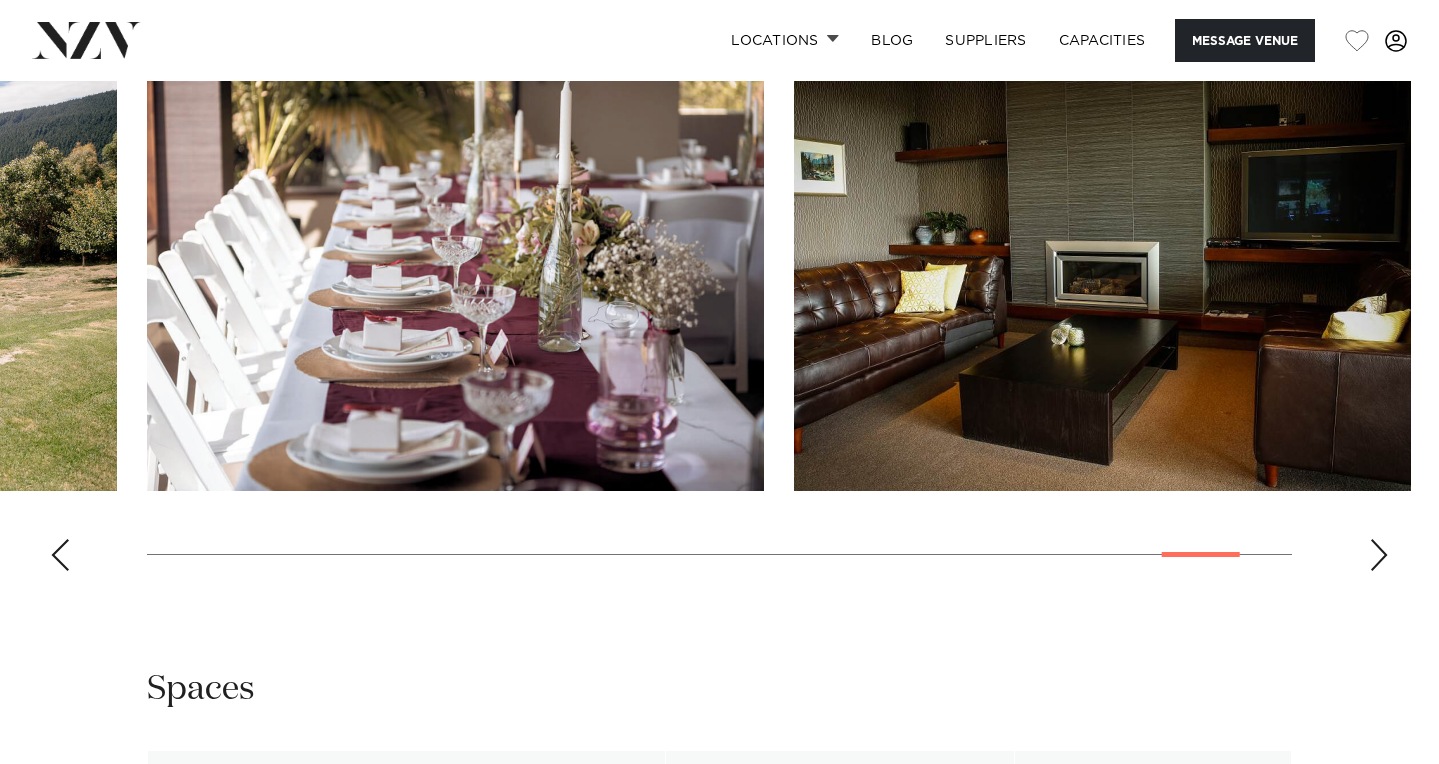 click at bounding box center [1379, 555] 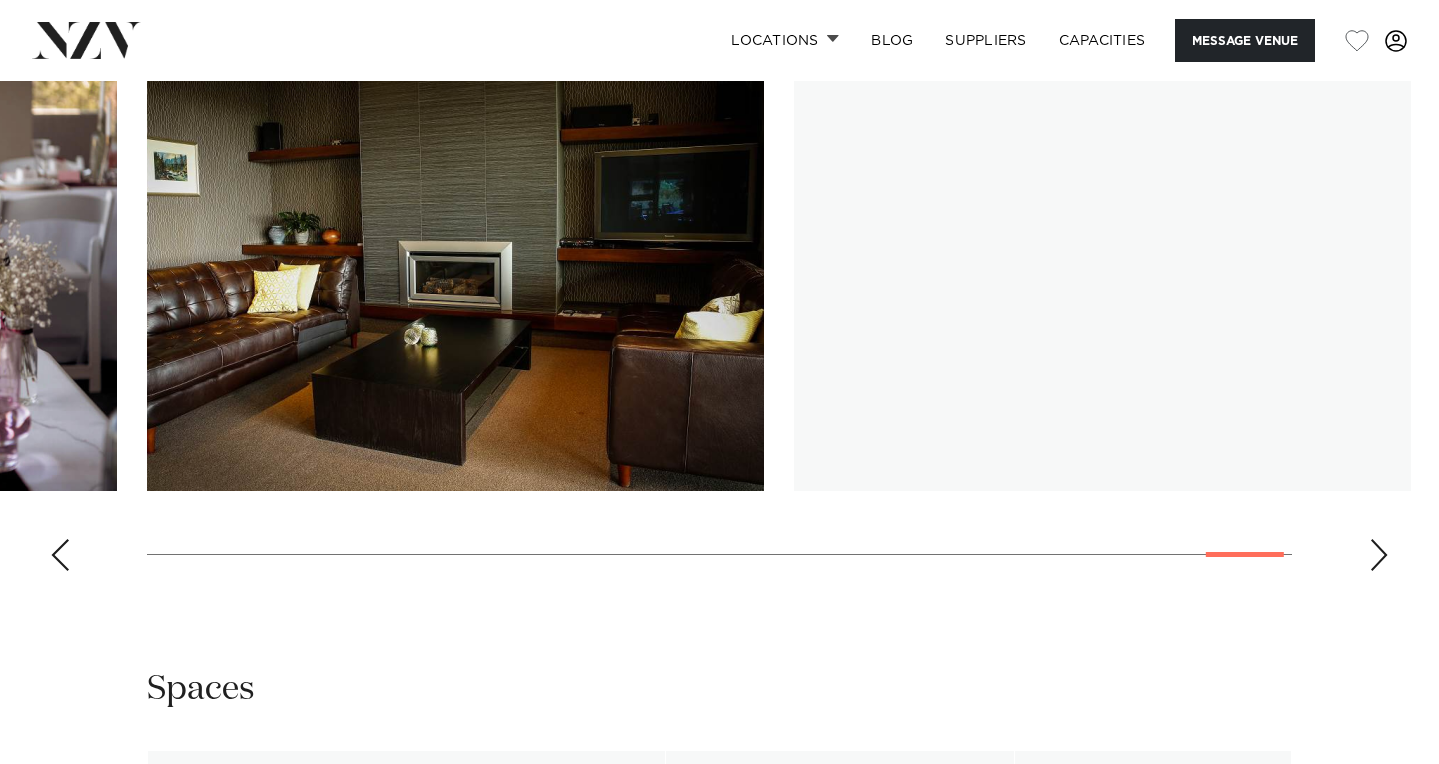 click at bounding box center [1379, 555] 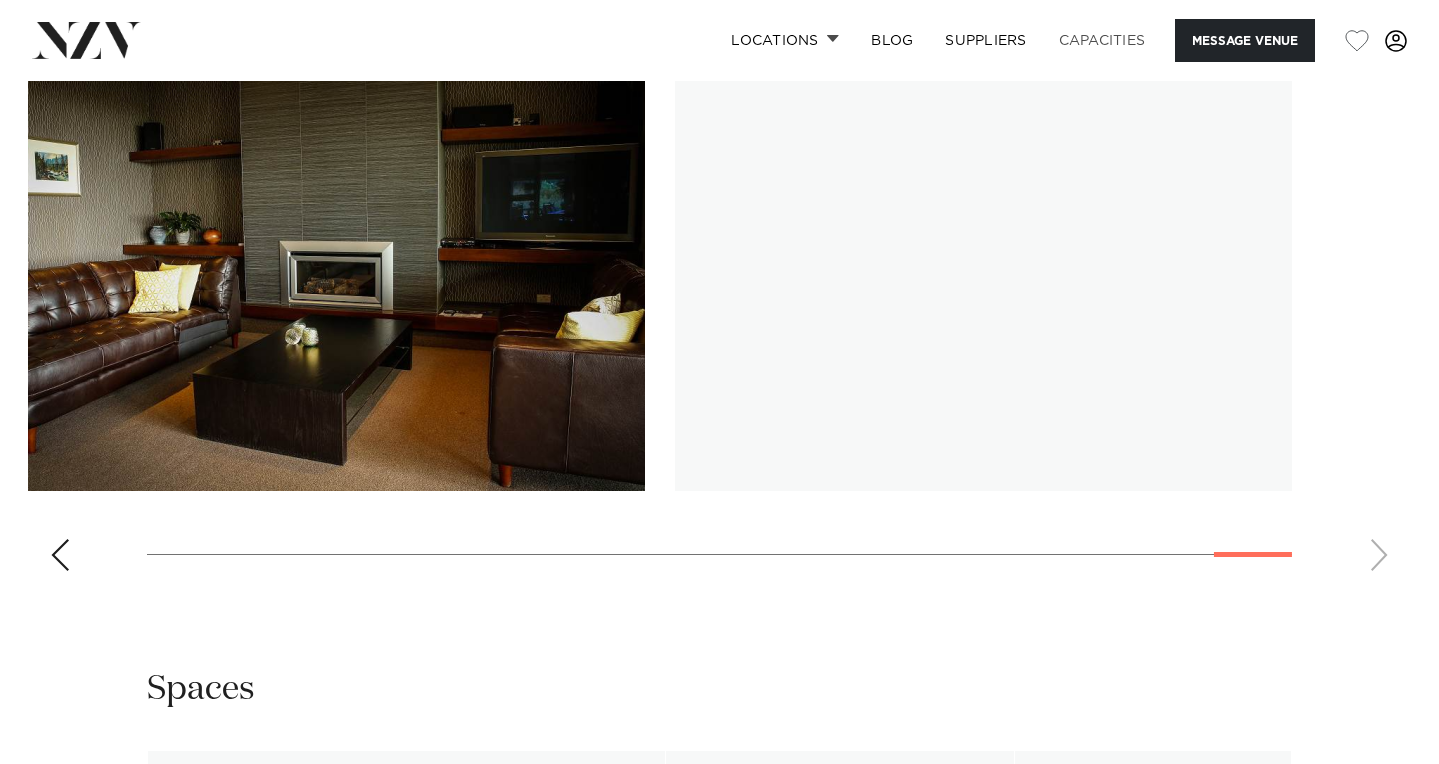 click on "Capacities" at bounding box center (1102, 40) 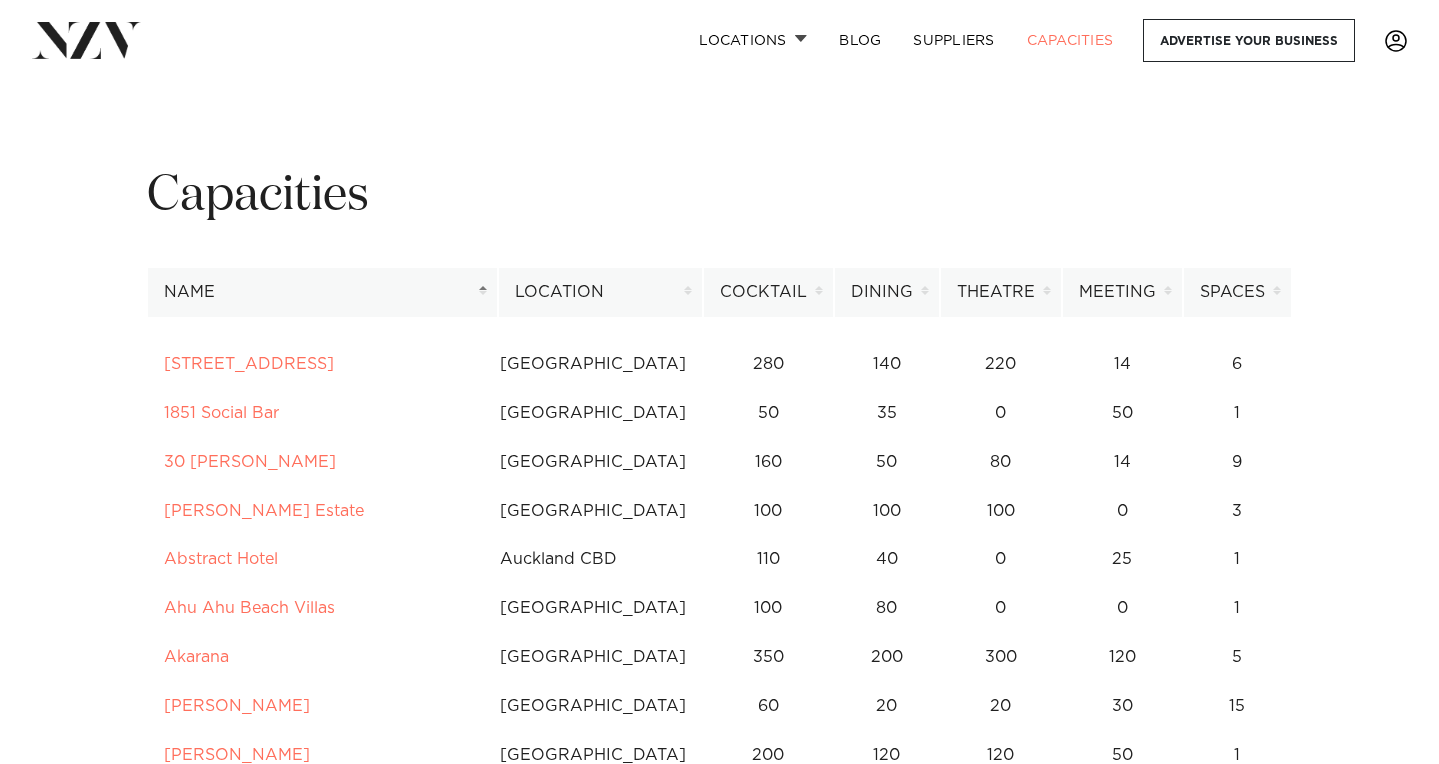 scroll, scrollTop: 0, scrollLeft: 0, axis: both 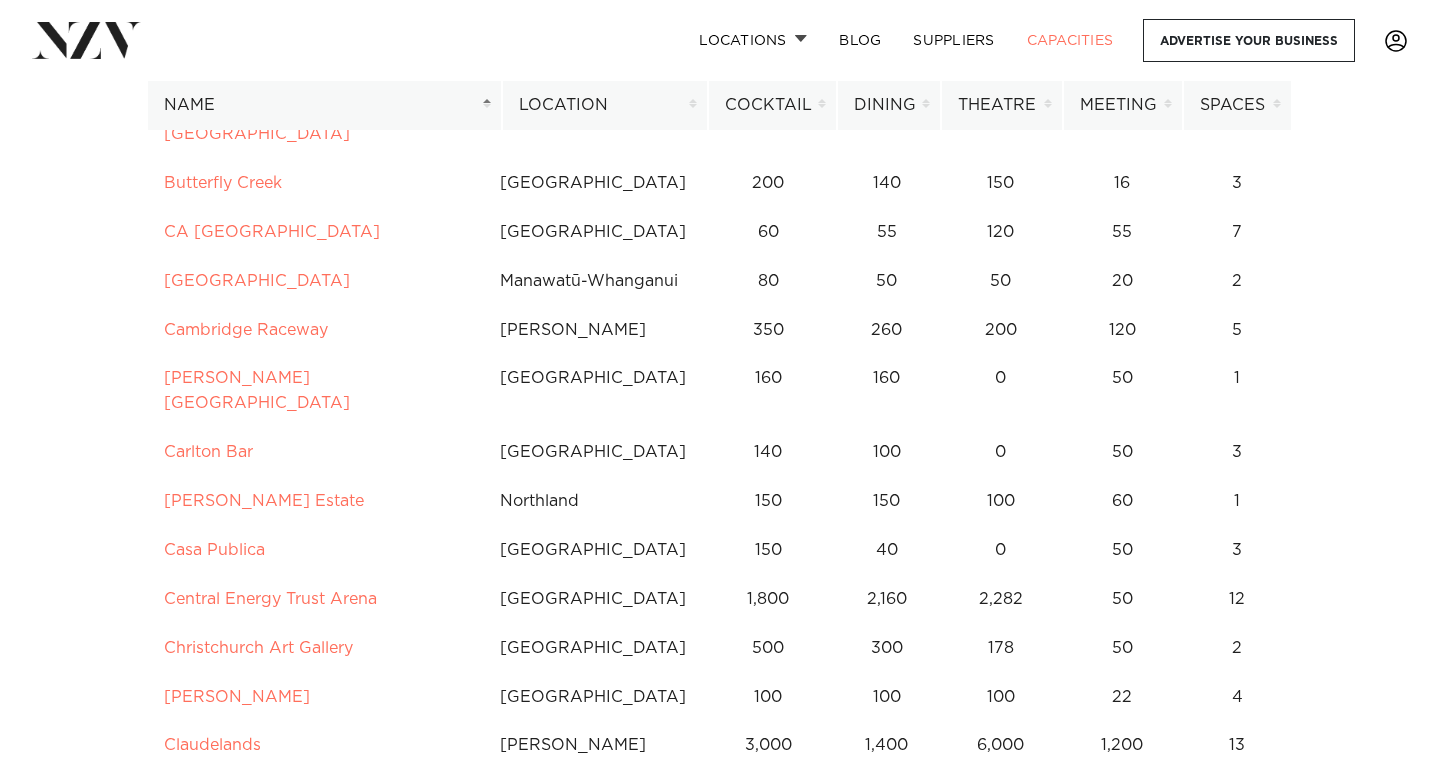 click on "Location" at bounding box center (605, 105) 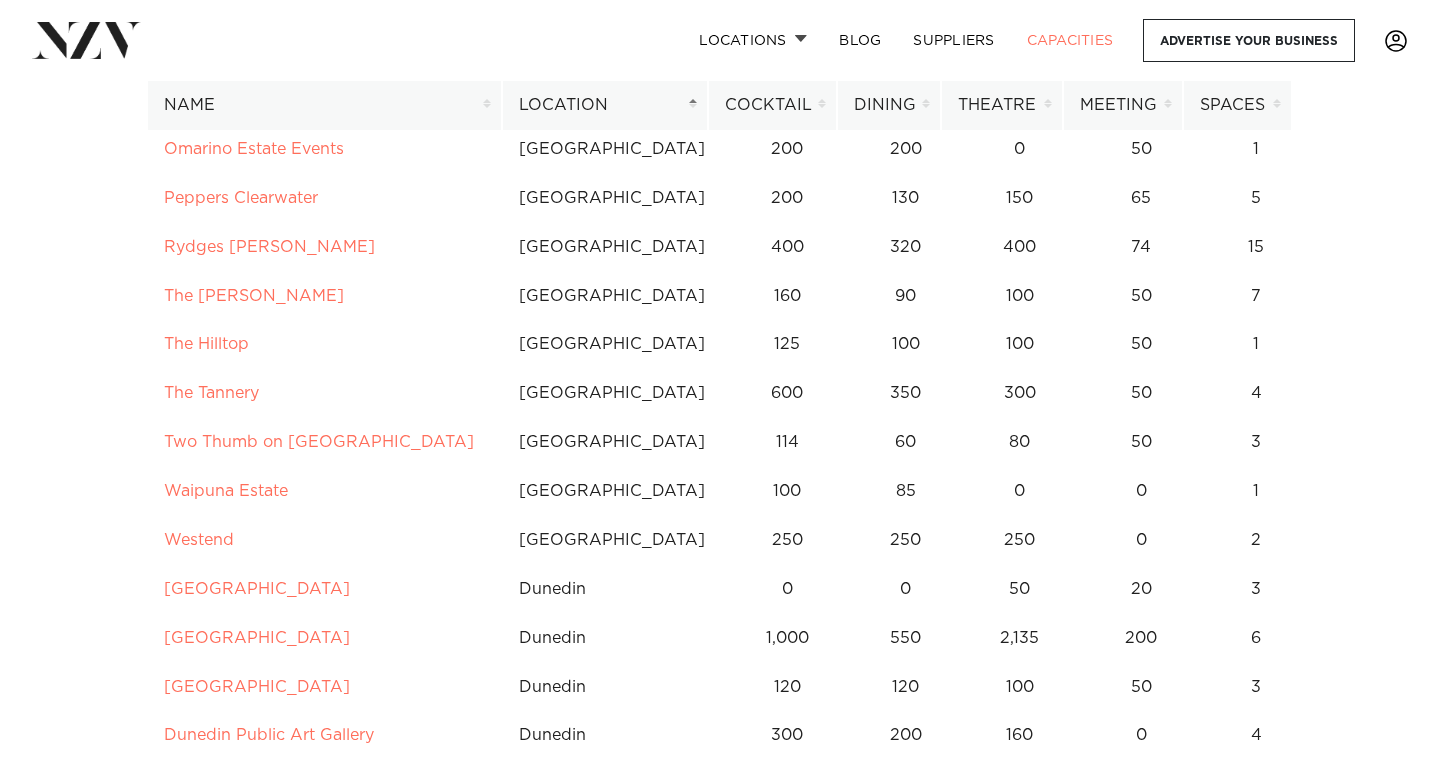 scroll, scrollTop: 7480, scrollLeft: 0, axis: vertical 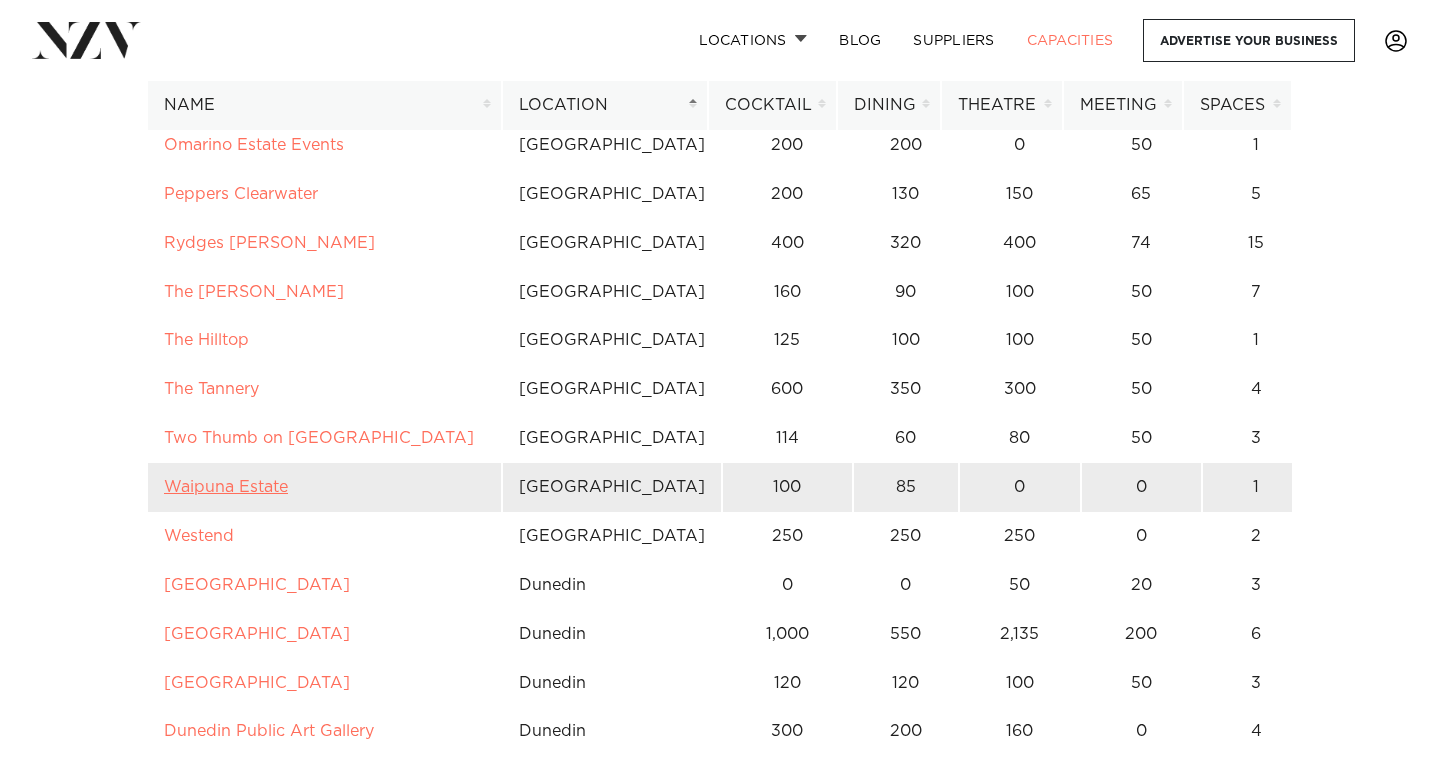 click on "Waipuna Estate" at bounding box center [226, 487] 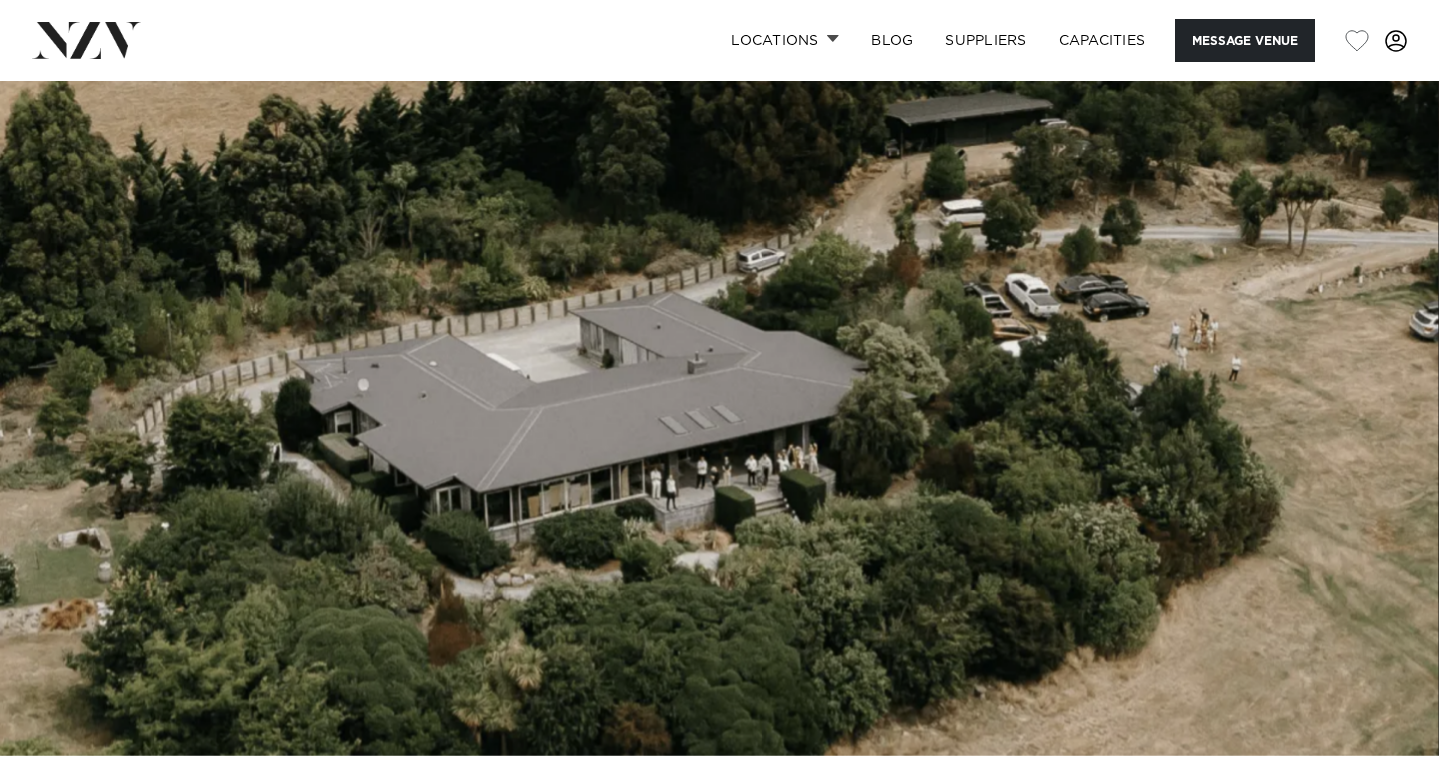 scroll, scrollTop: 0, scrollLeft: 0, axis: both 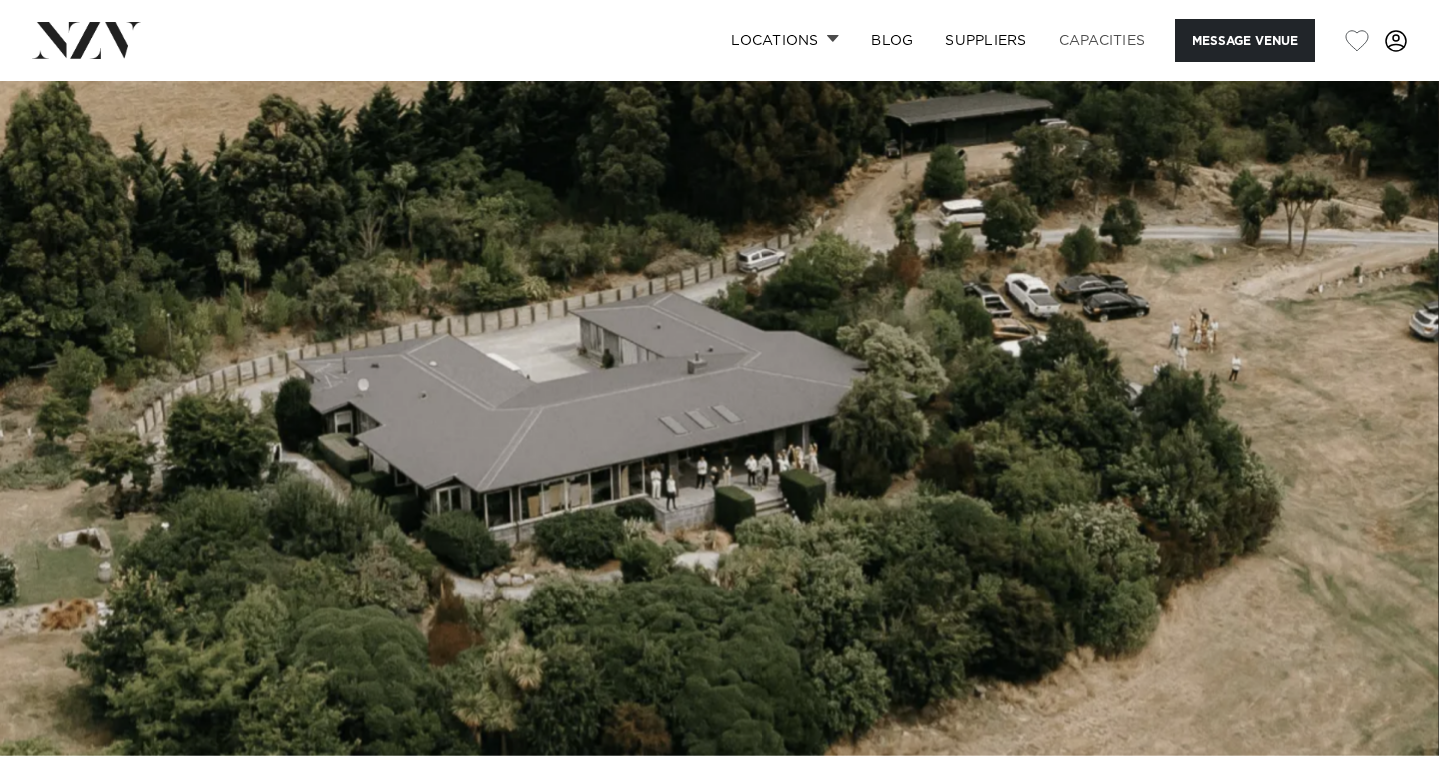 click on "Capacities" at bounding box center [1102, 40] 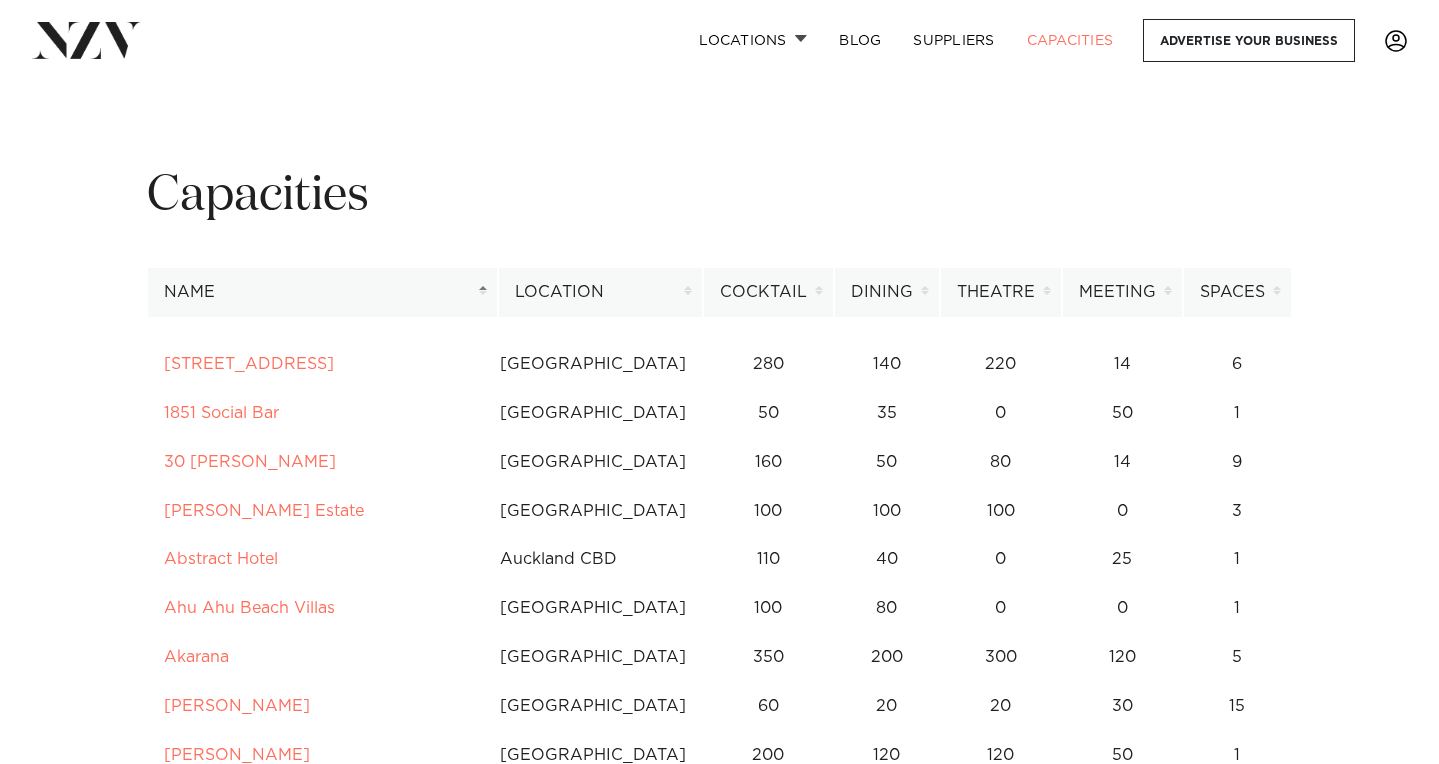 scroll, scrollTop: 0, scrollLeft: 0, axis: both 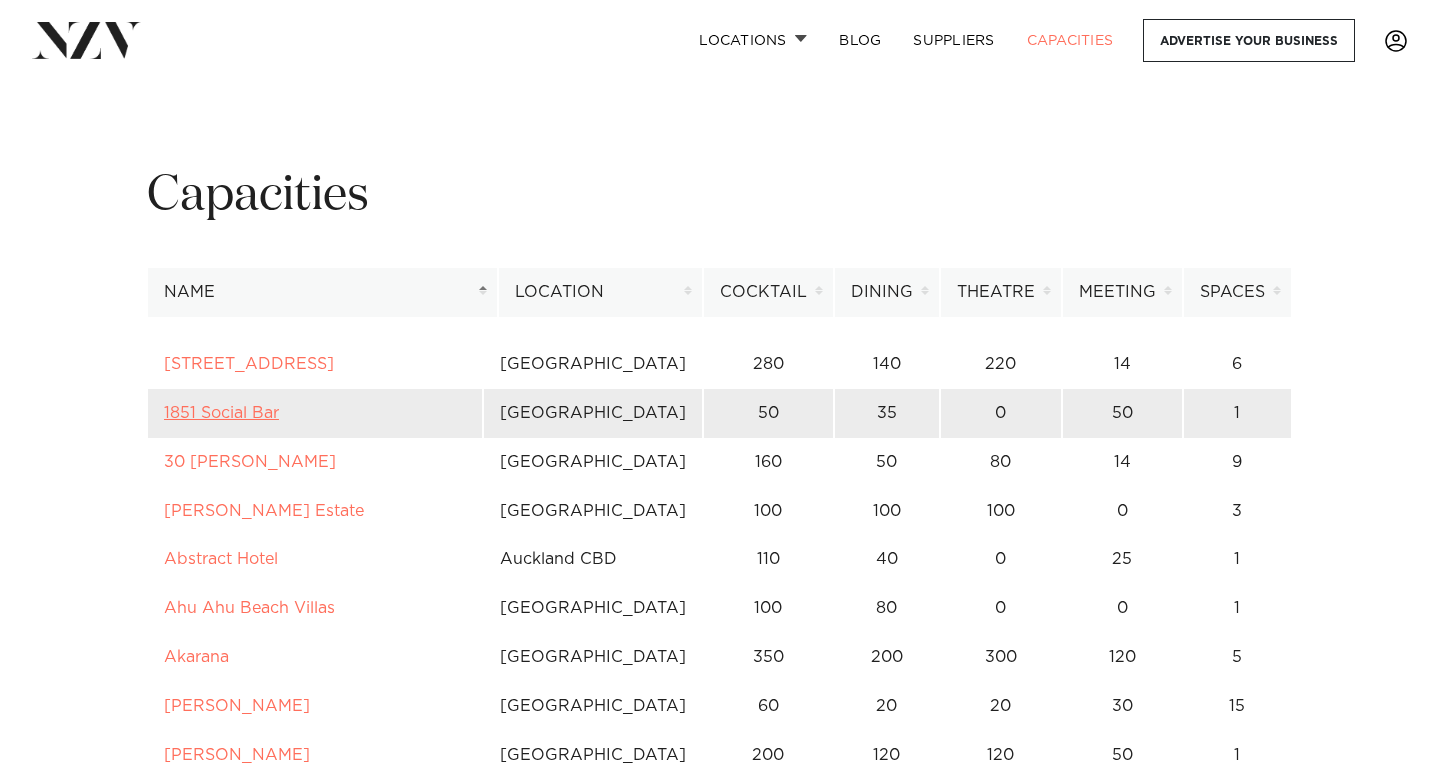 click on "1851 Social Bar" at bounding box center [221, 413] 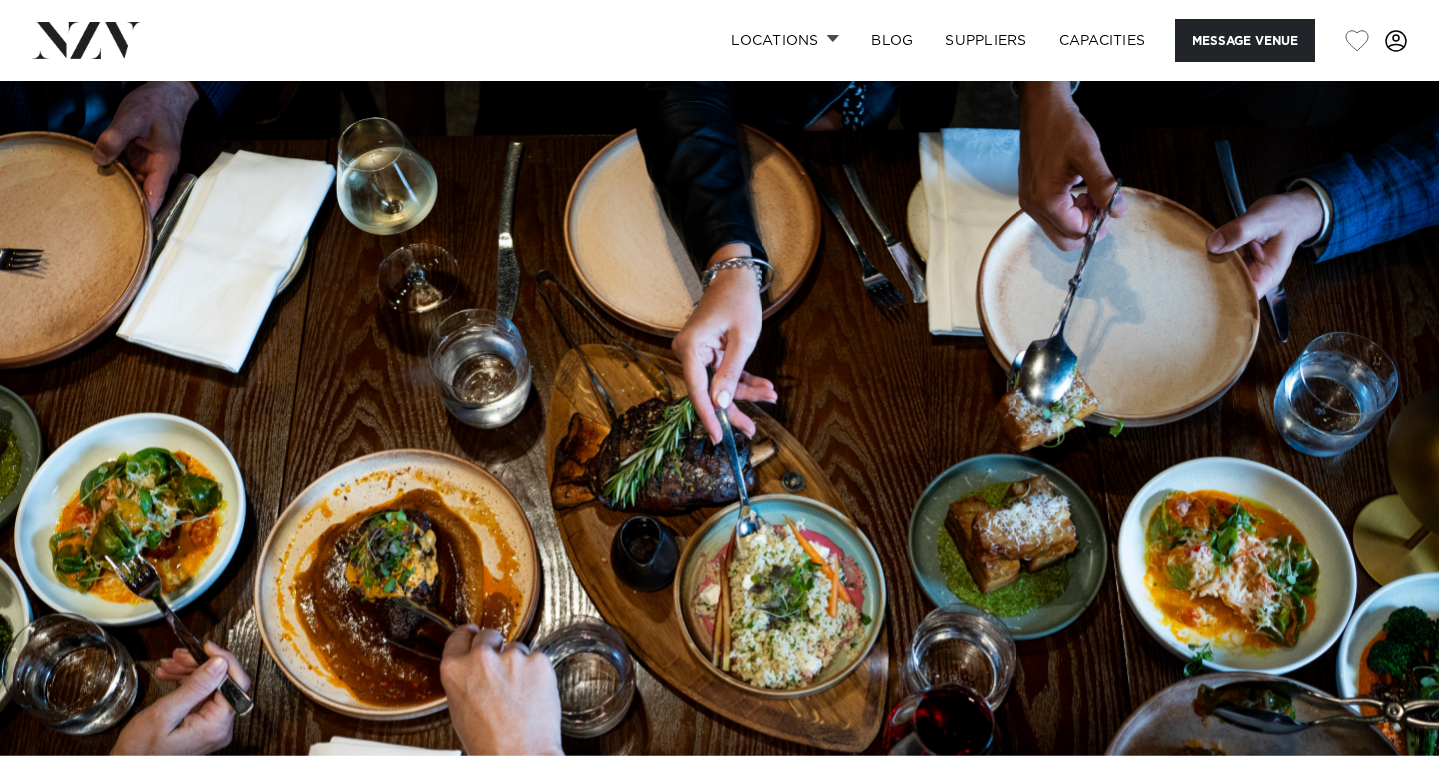 scroll, scrollTop: 0, scrollLeft: 0, axis: both 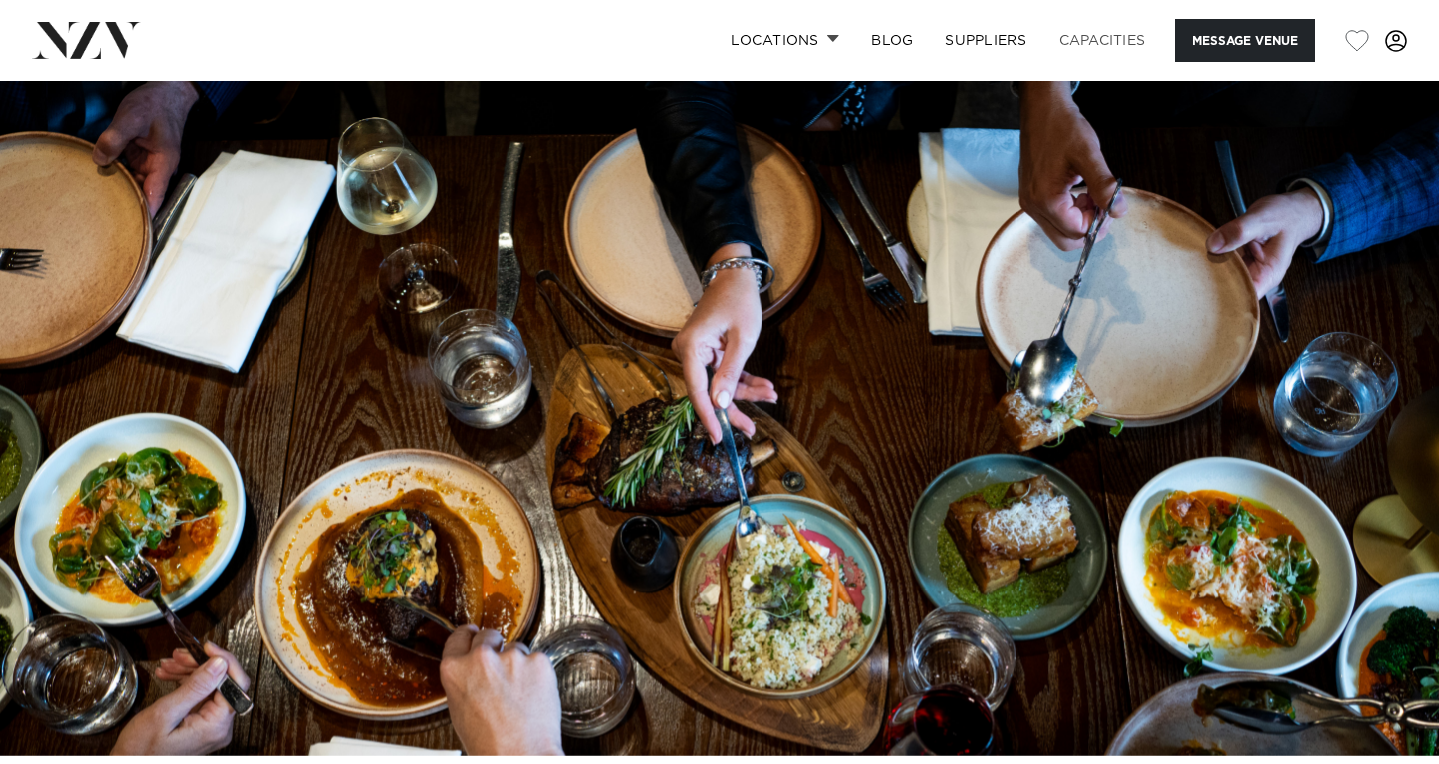 click on "Capacities" at bounding box center (1102, 40) 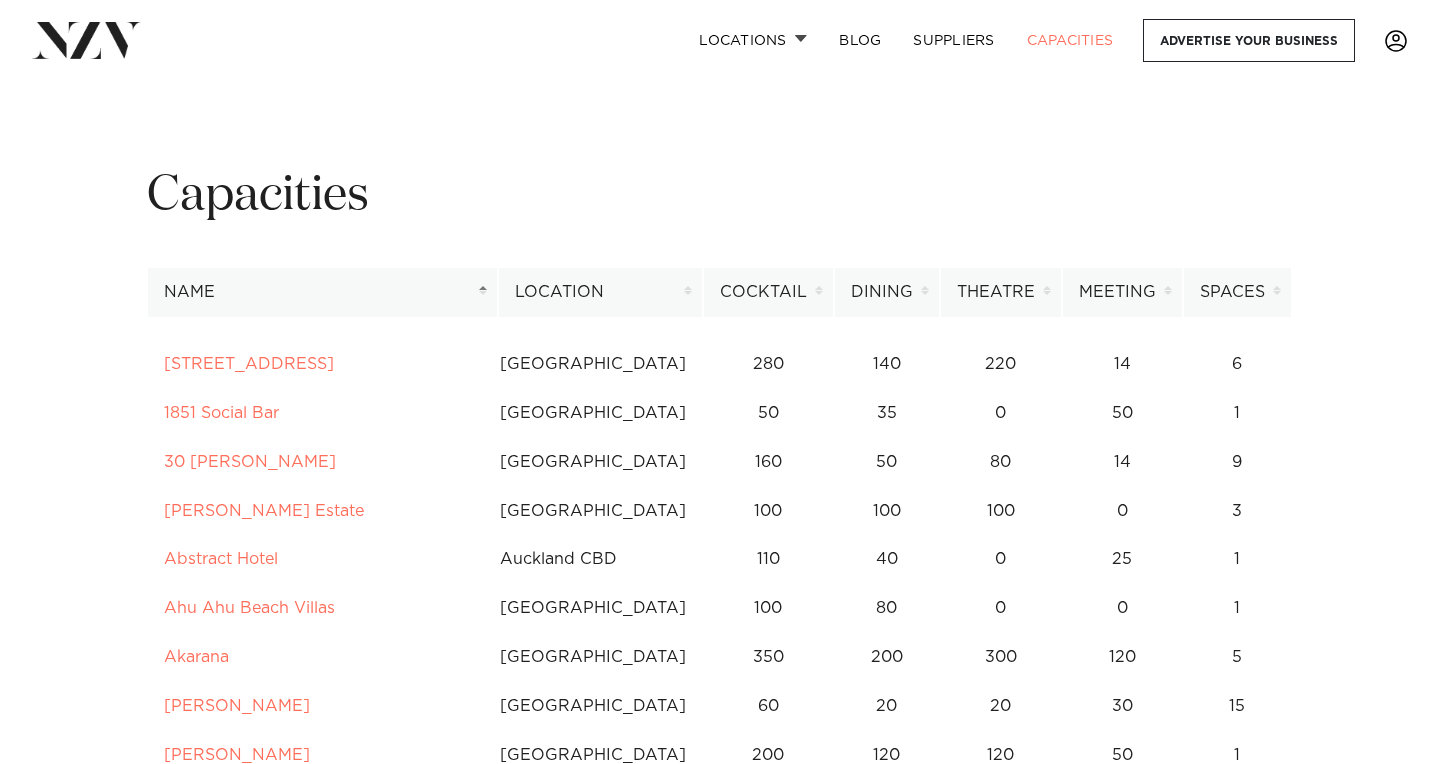 scroll, scrollTop: 0, scrollLeft: 0, axis: both 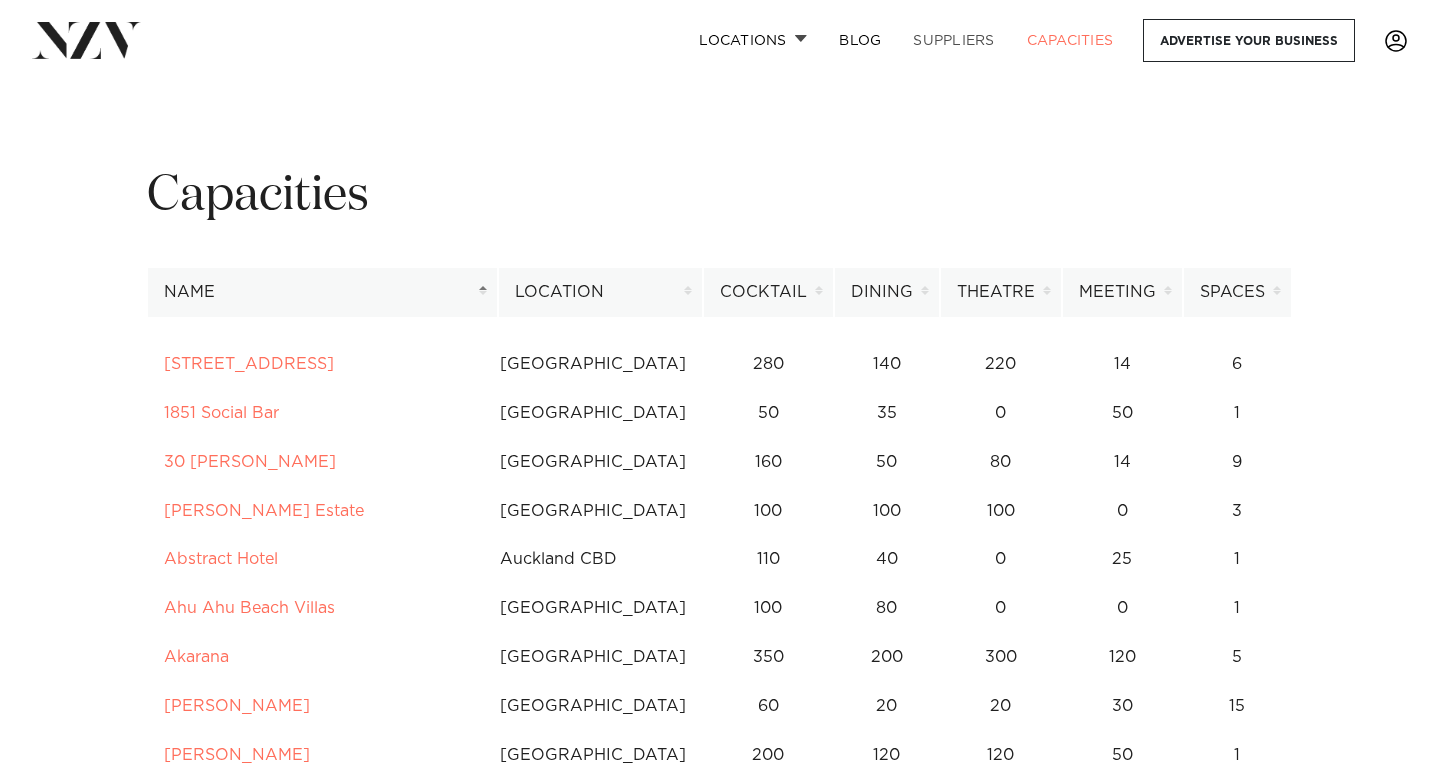 click on "SUPPLIERS" at bounding box center (953, 40) 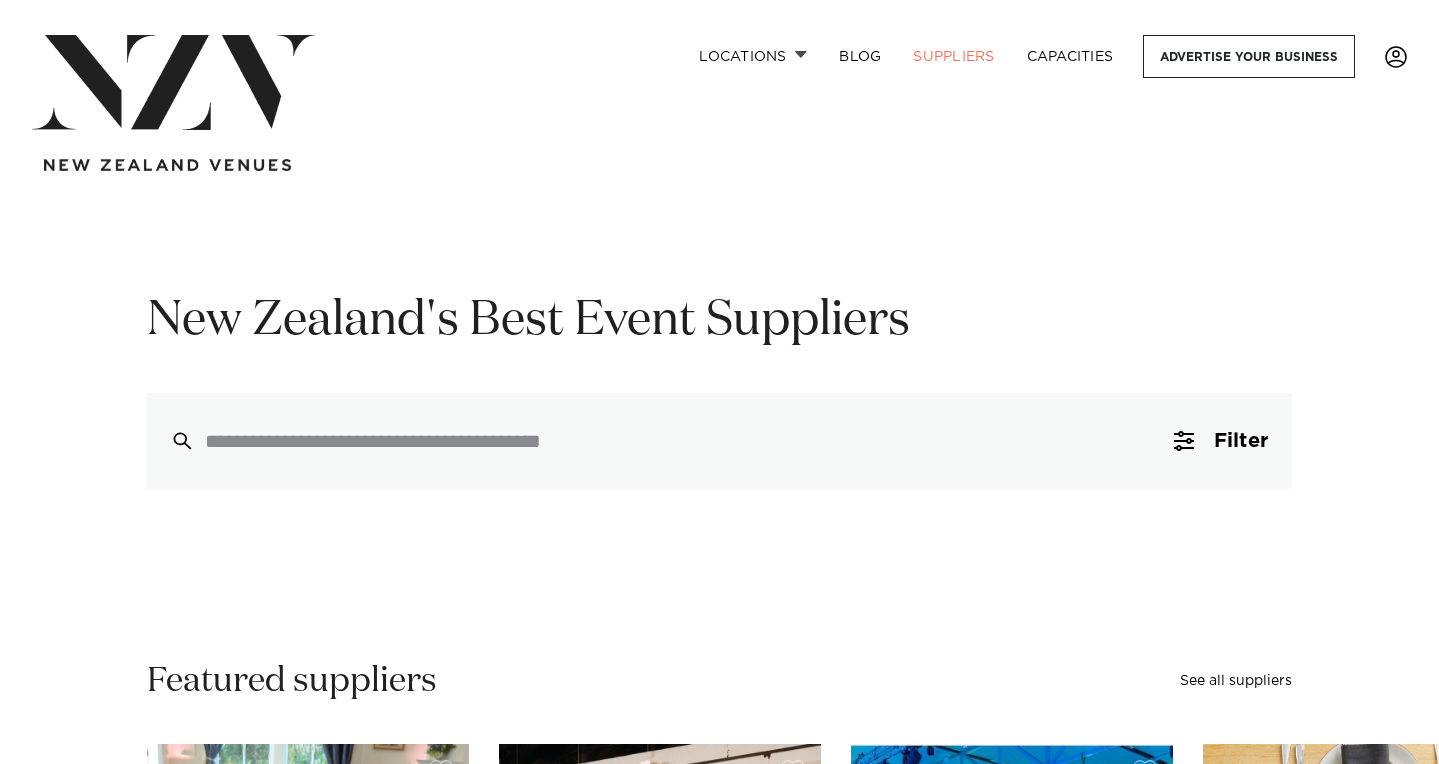 scroll, scrollTop: 0, scrollLeft: 0, axis: both 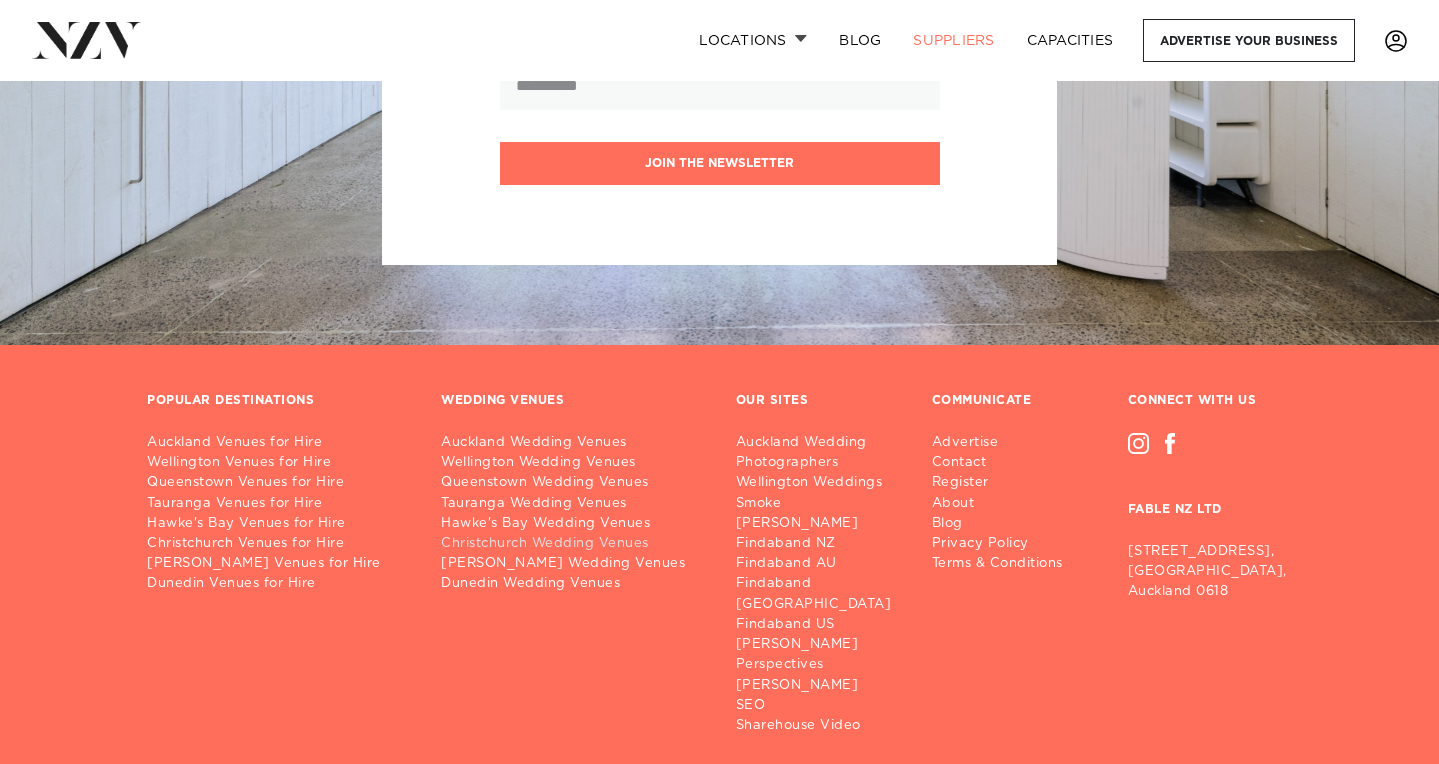 click on "Christchurch Wedding Venues" at bounding box center [572, 544] 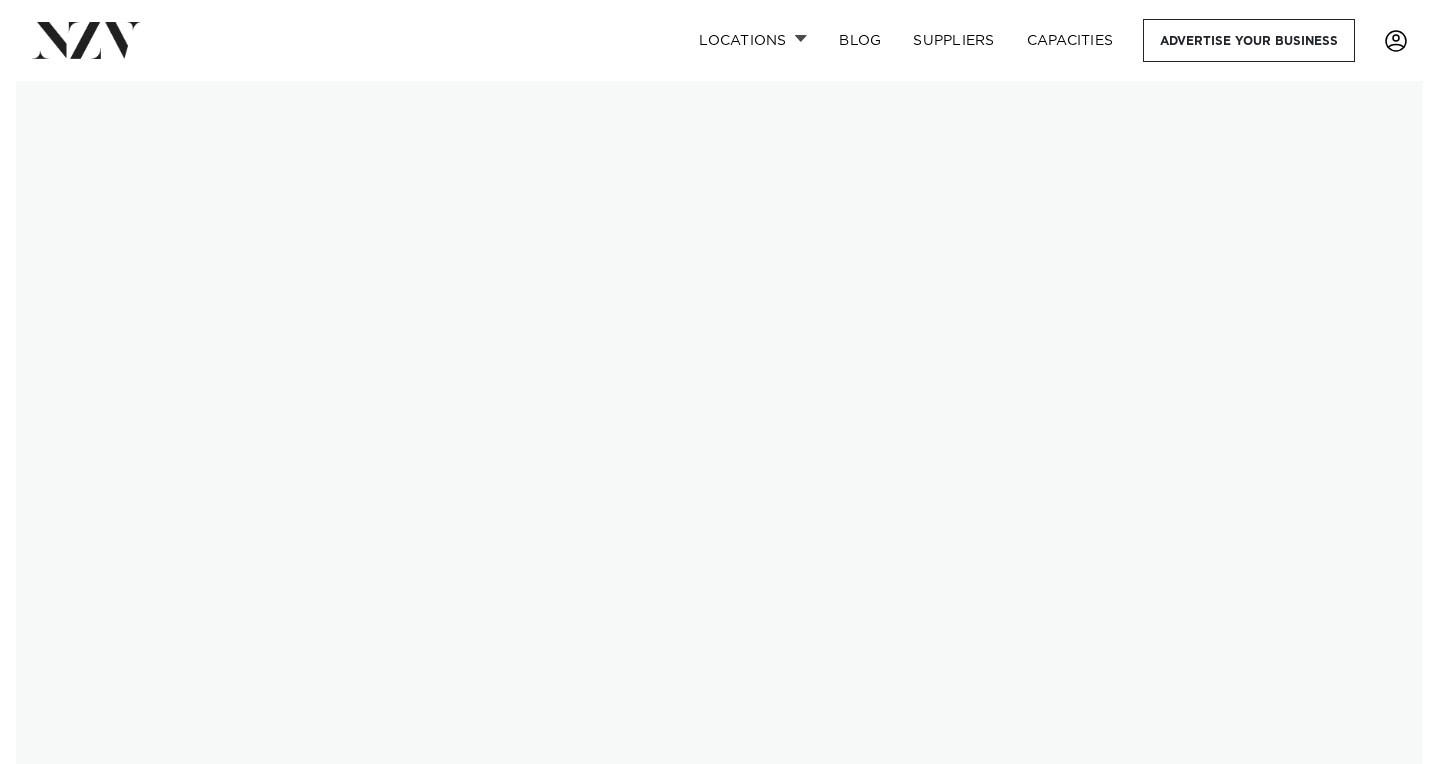 scroll, scrollTop: 0, scrollLeft: 0, axis: both 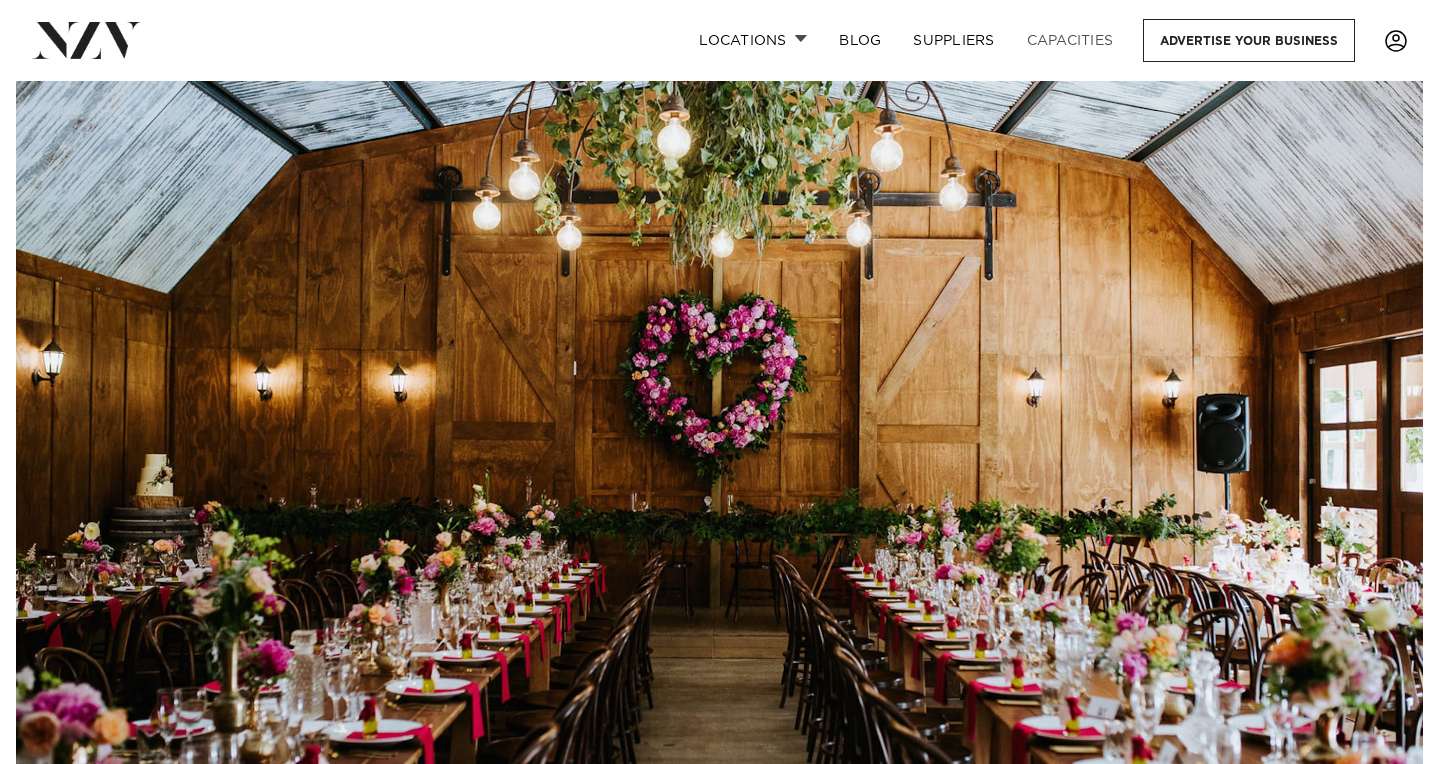 click on "Capacities" at bounding box center [1070, 40] 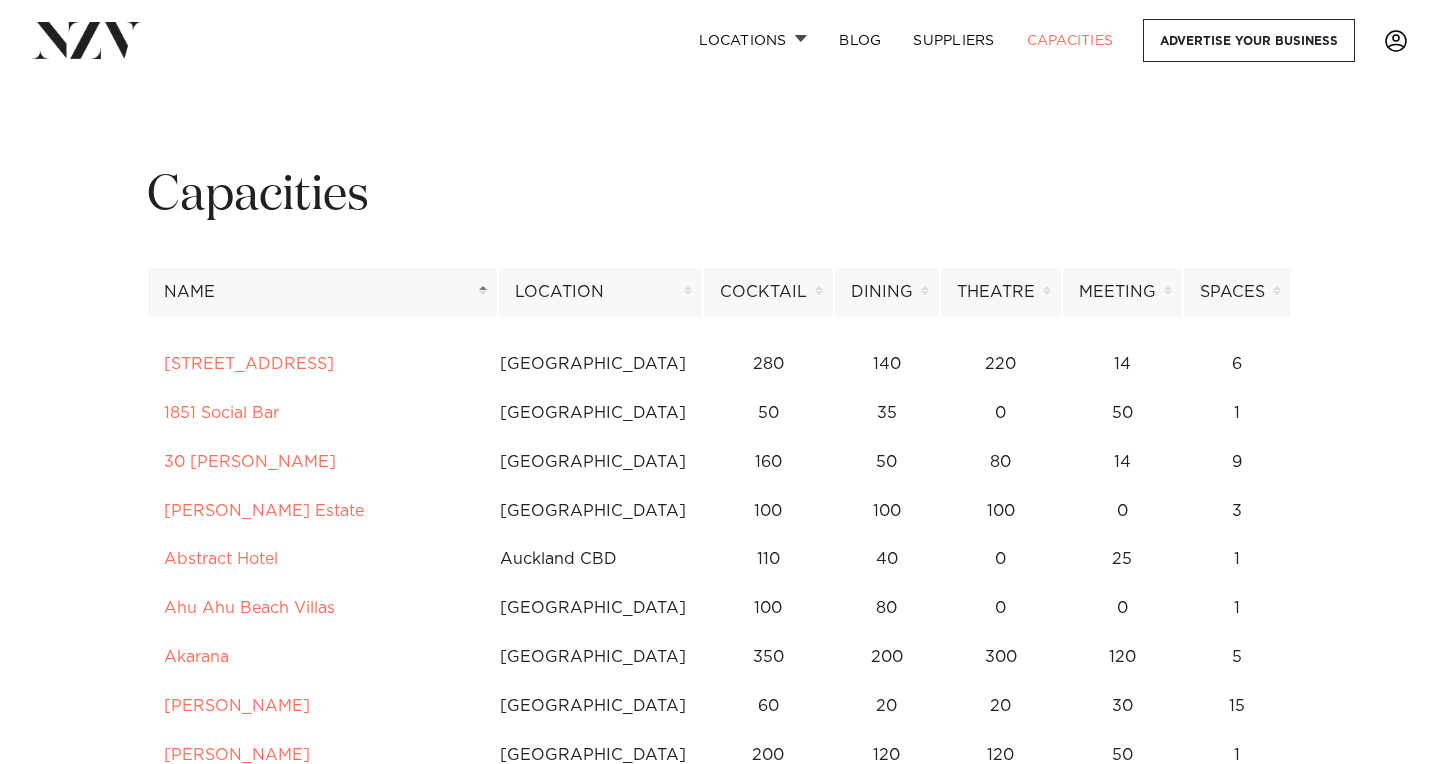 scroll, scrollTop: 0, scrollLeft: 0, axis: both 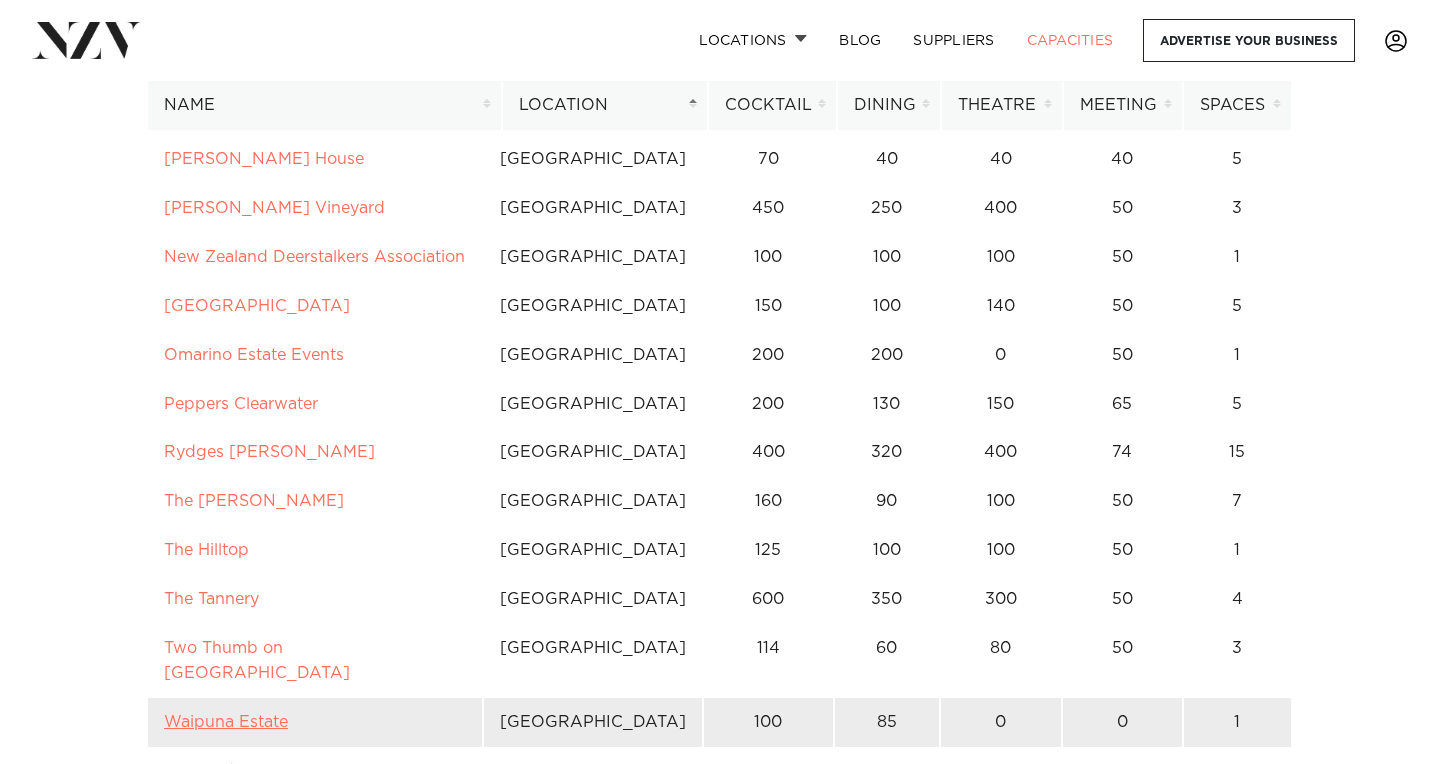 click on "Waipuna Estate" at bounding box center (226, 722) 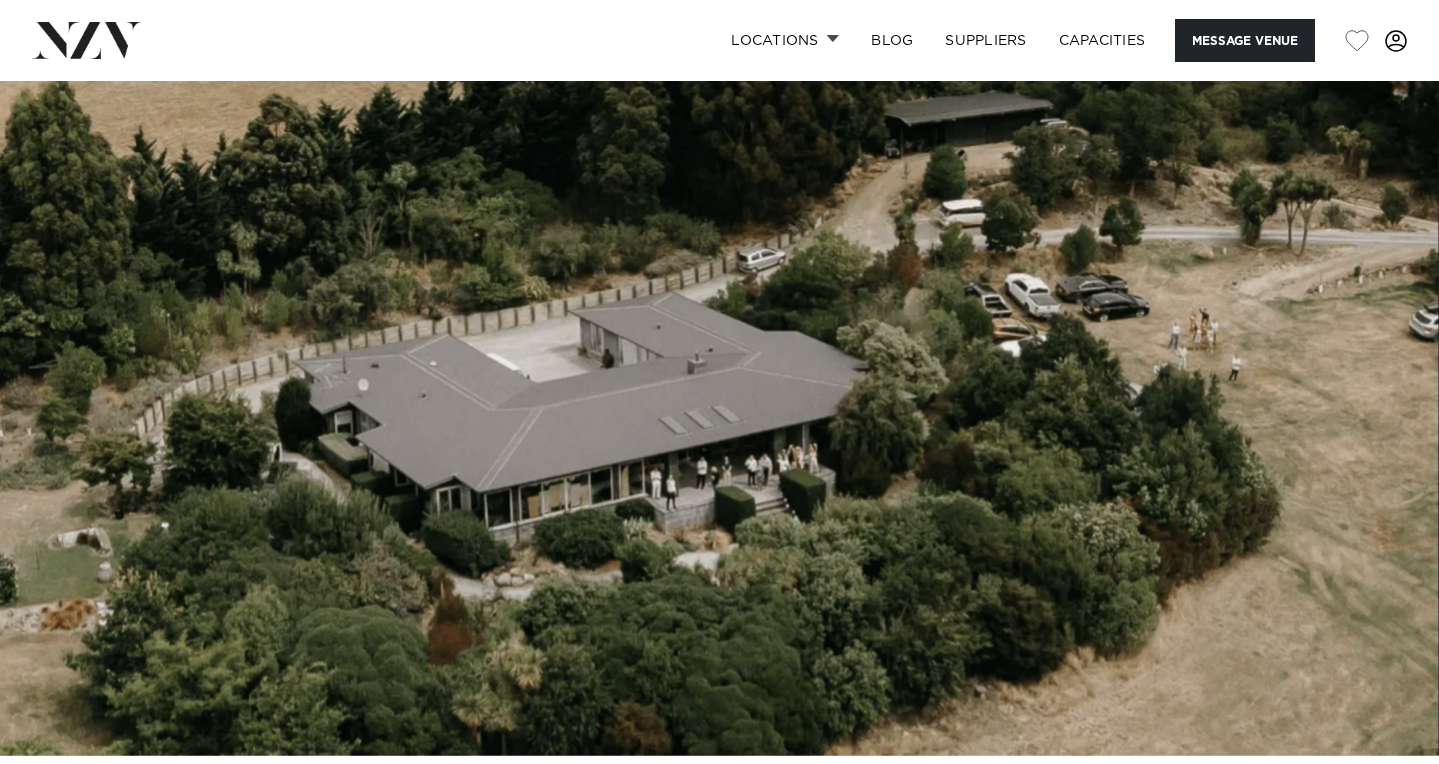 scroll, scrollTop: 0, scrollLeft: 0, axis: both 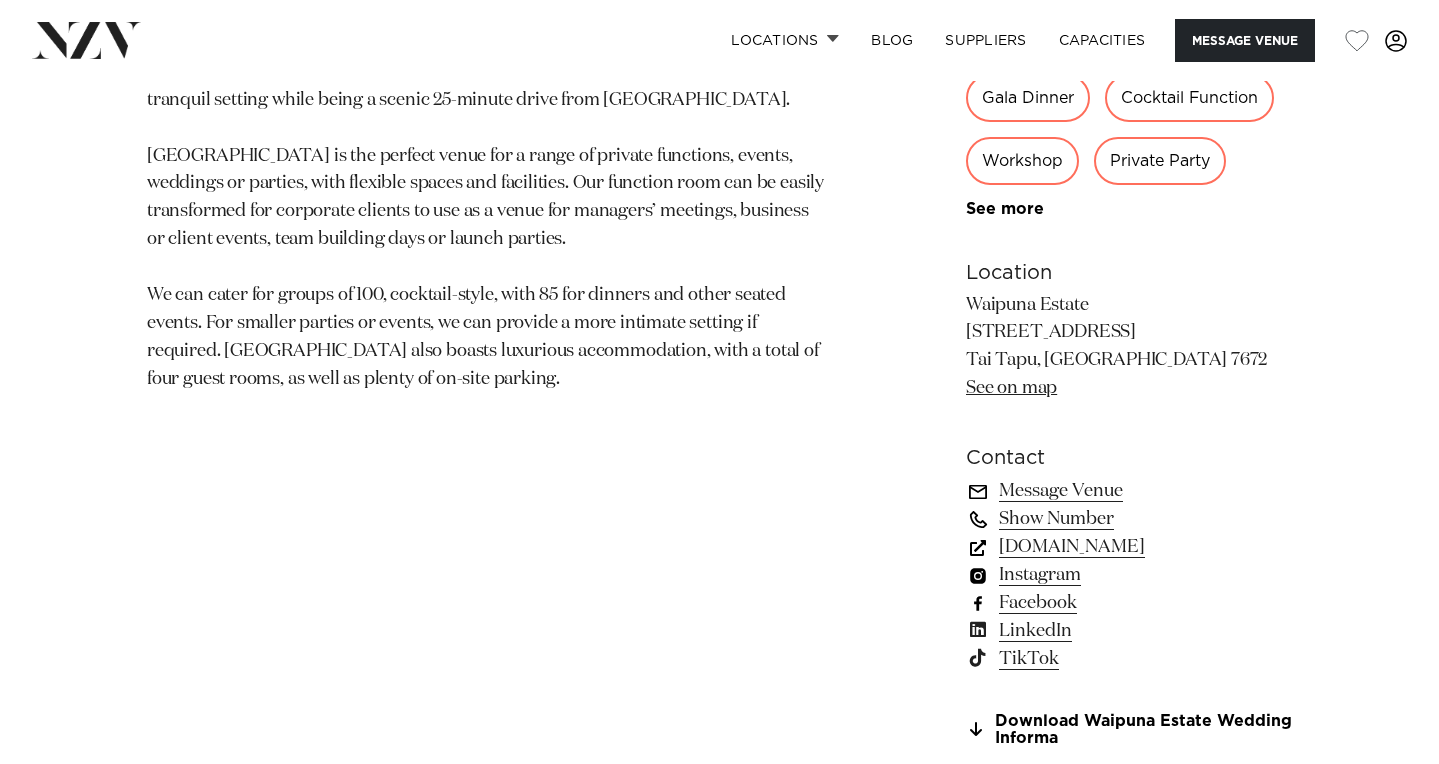 click on "Show Number" at bounding box center (1129, 519) 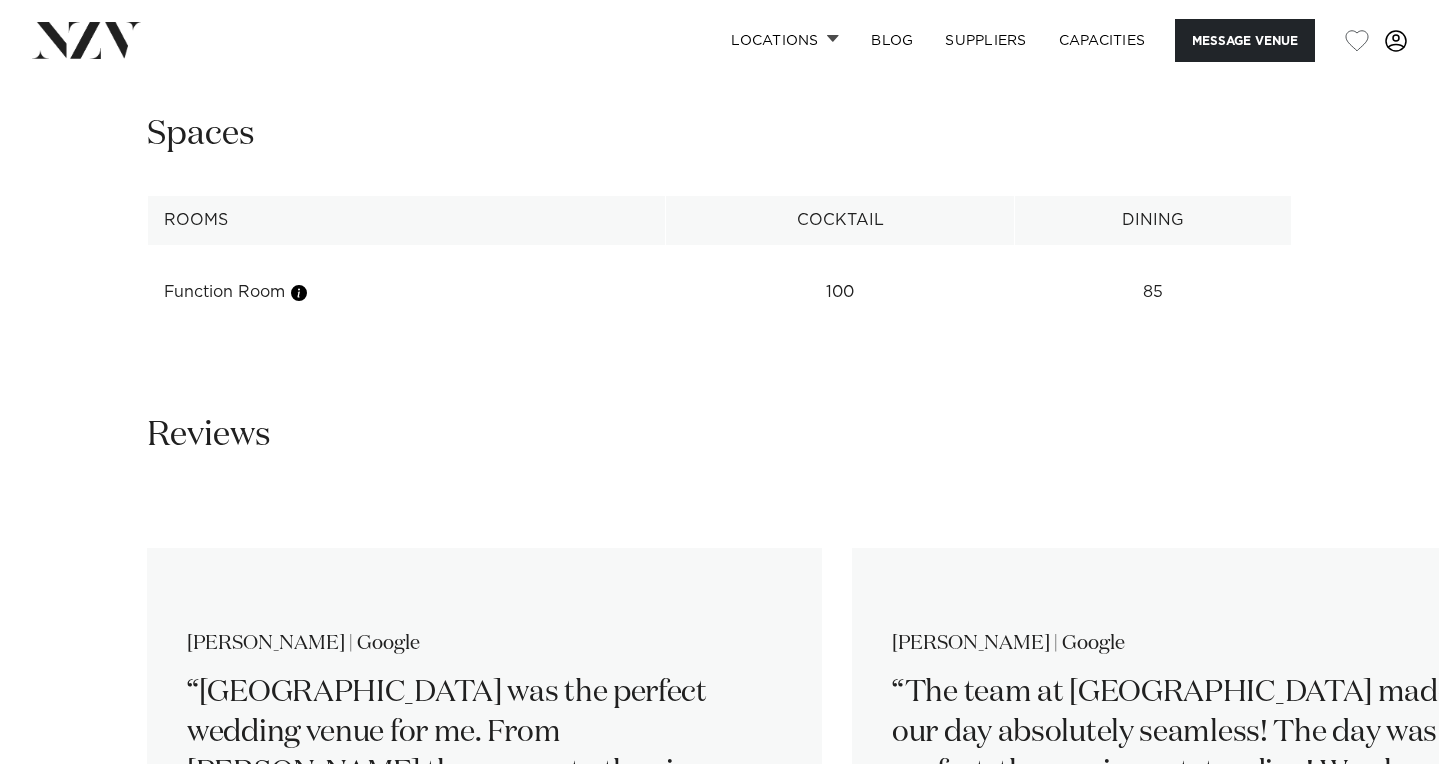 scroll, scrollTop: 2592, scrollLeft: 0, axis: vertical 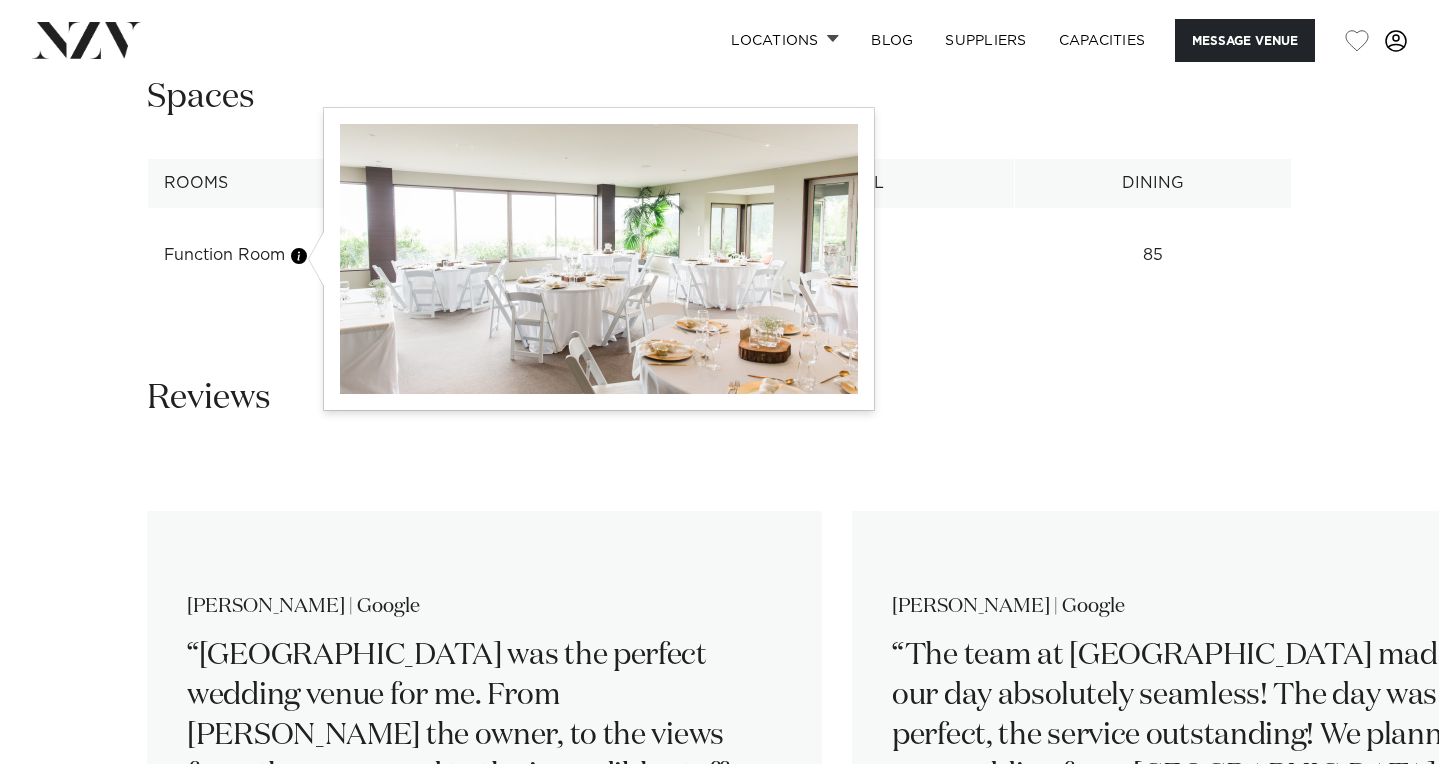click at bounding box center (299, 256) 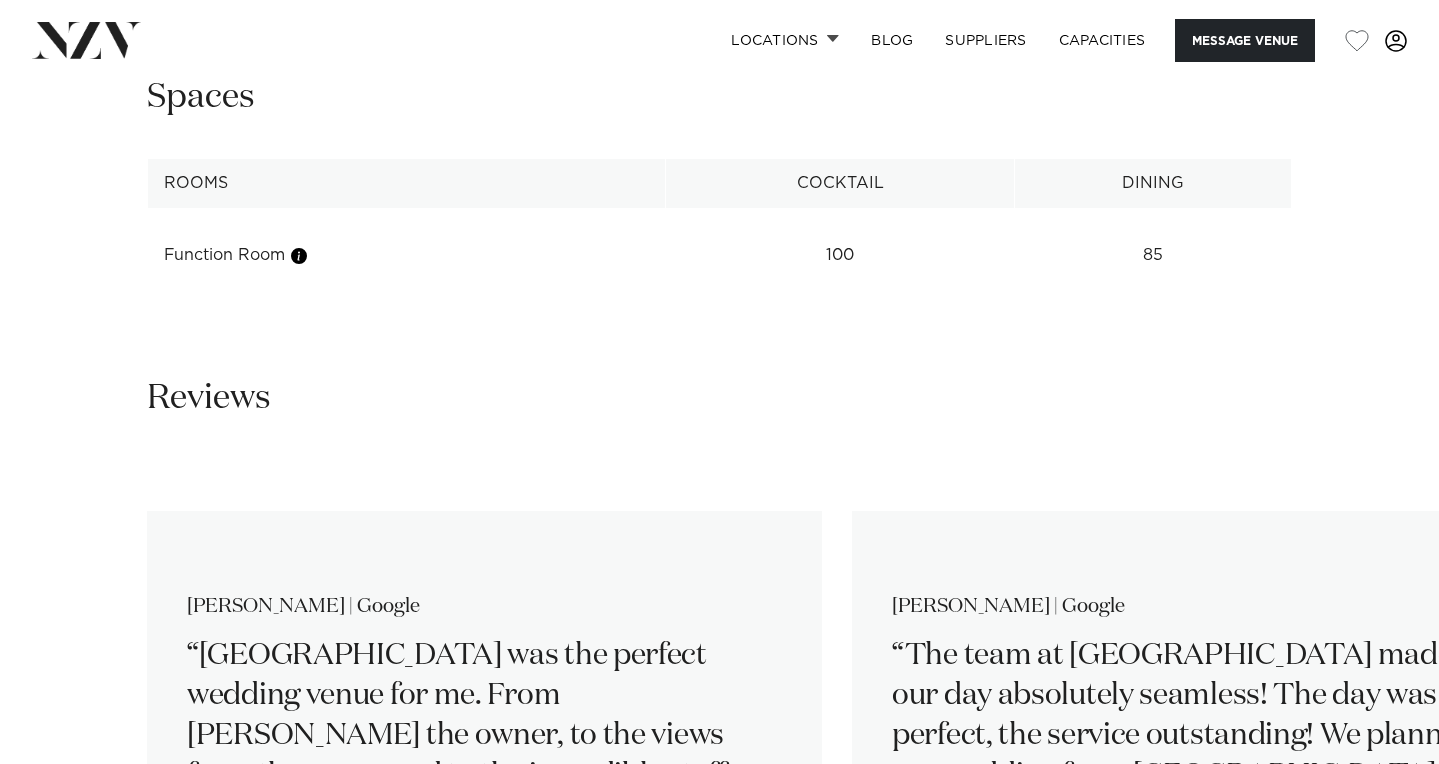type 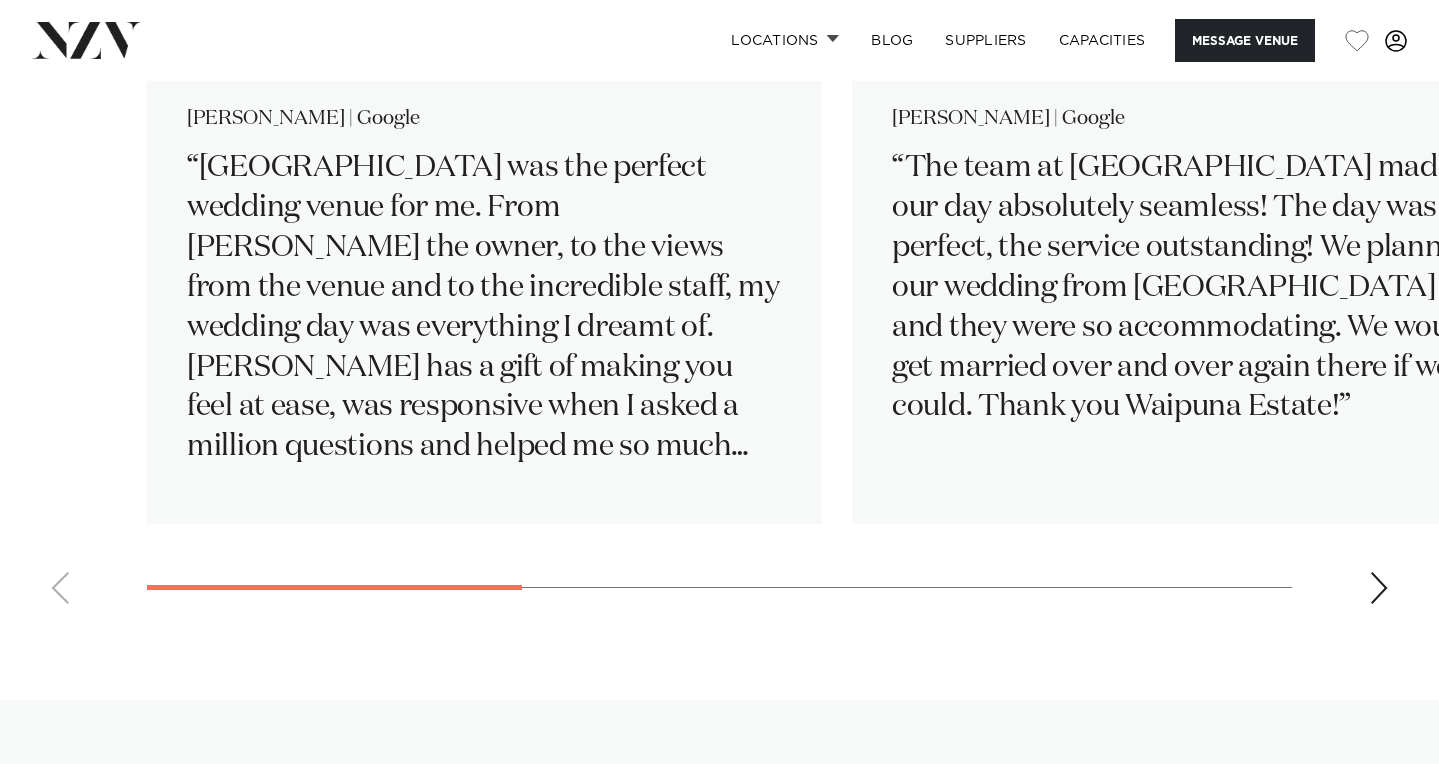 scroll, scrollTop: 3072, scrollLeft: 0, axis: vertical 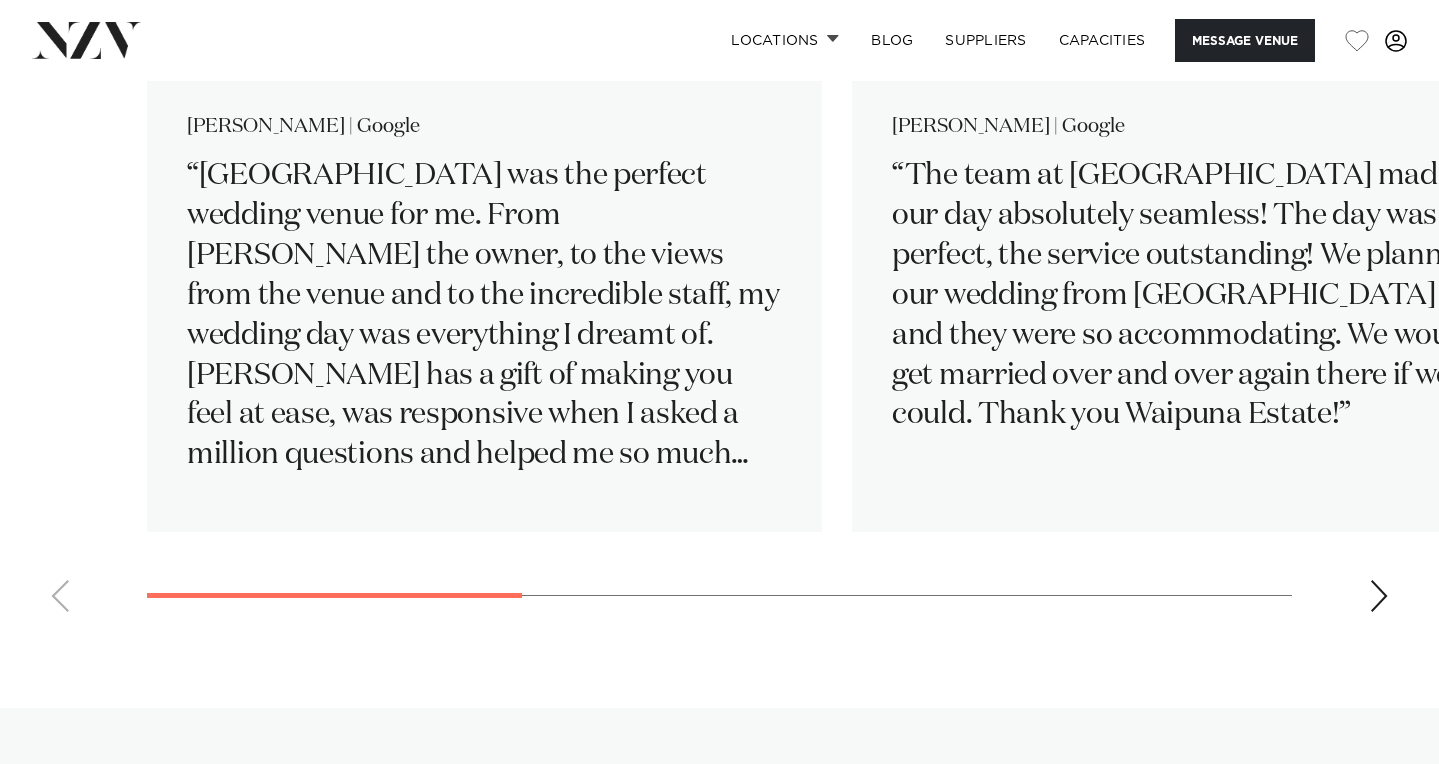 click on "Locations
Auckland
Wellington
Christchurch
Queenstown
Hamilton
Northland
Bay of Islands
Whangarei
Waiheke Island
Waikato
Bay of Plenty
Tauranga
Rotorua
Taupo
Hawke's Bay
New Plymouth
Manawatū-Whanganui
Palmerston North
Nelson-Tasman
Marlborough
Canterbury
Central Otago" at bounding box center (927, 40) 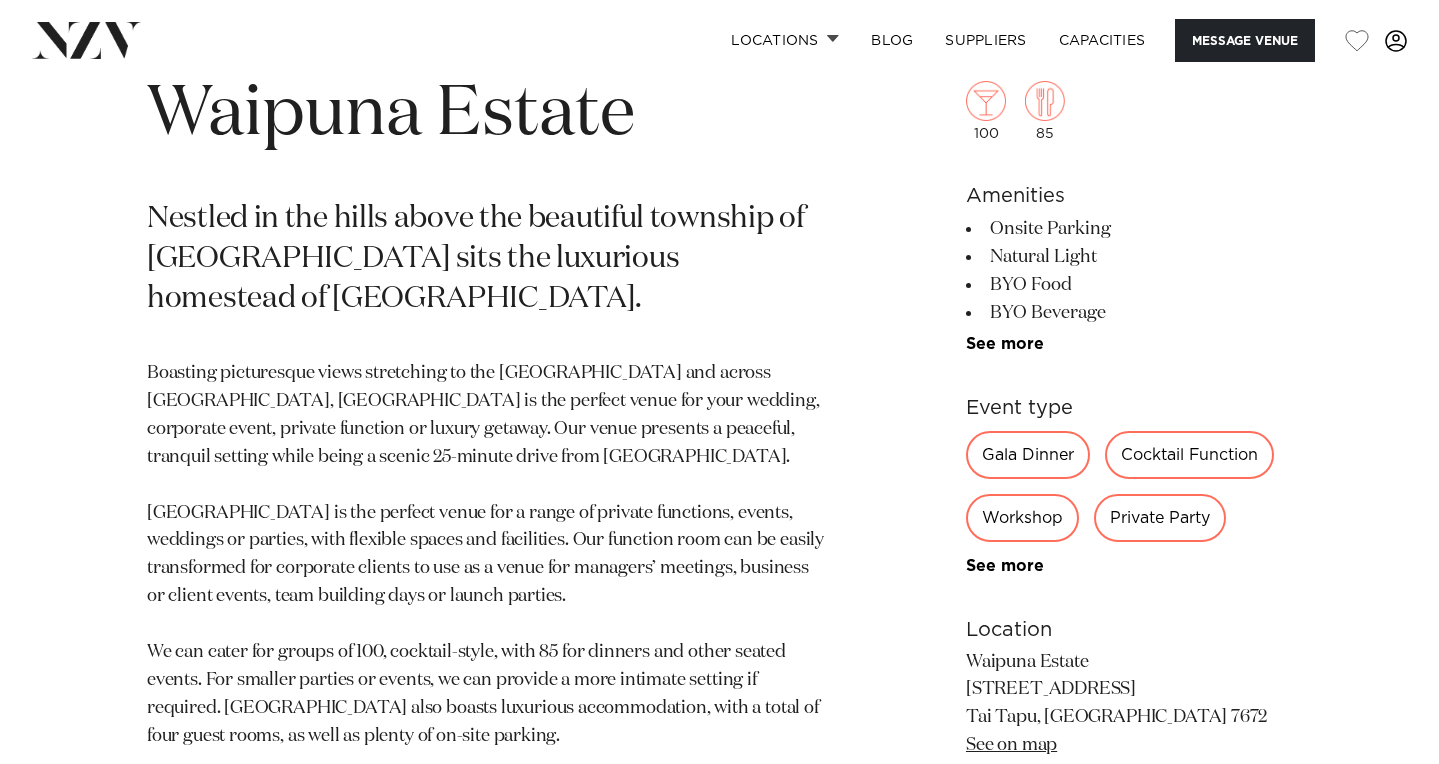 scroll, scrollTop: 792, scrollLeft: 0, axis: vertical 